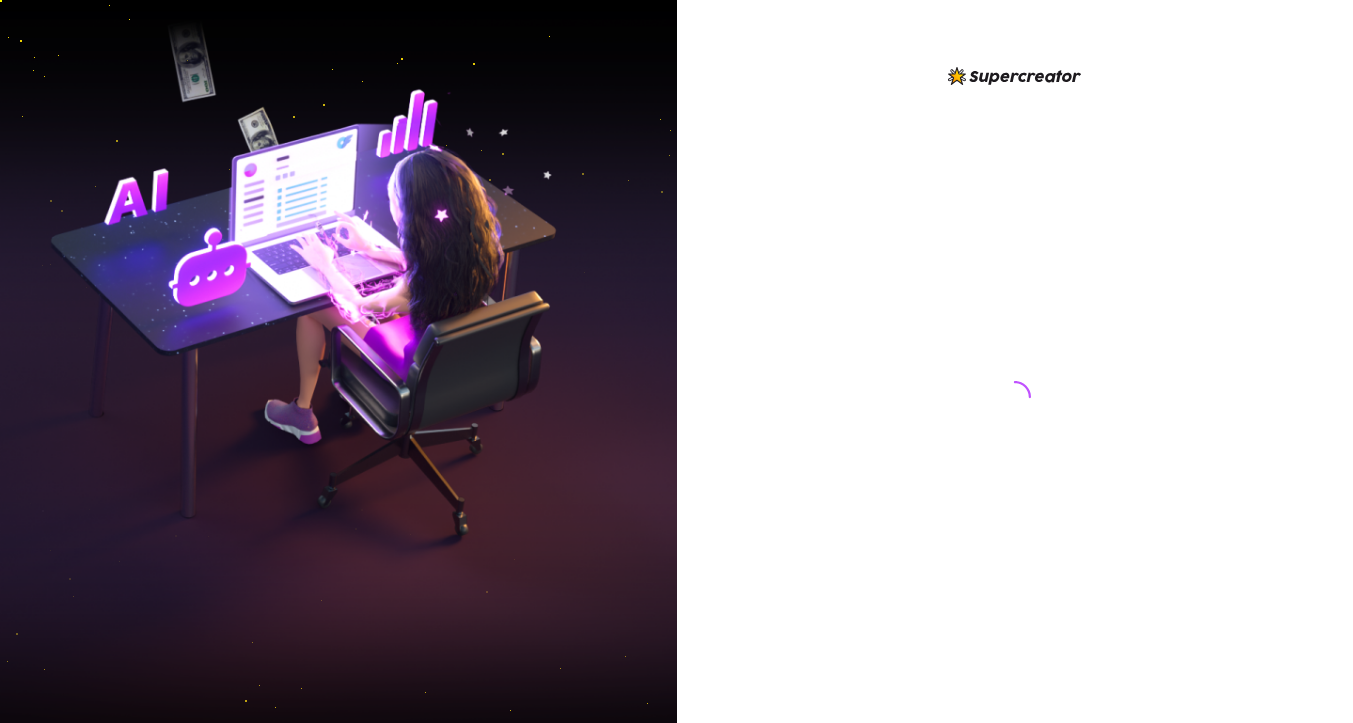 scroll, scrollTop: 0, scrollLeft: 0, axis: both 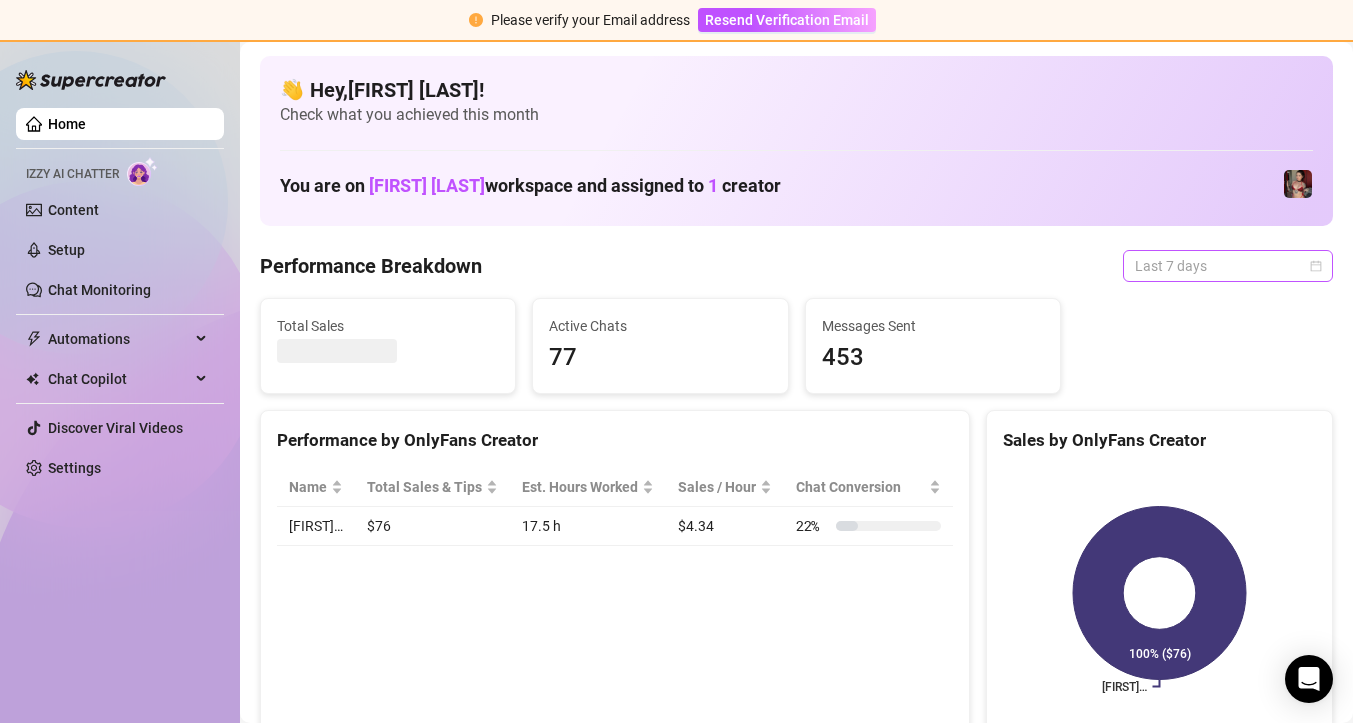 click on "Last 7 days" at bounding box center [1228, 266] 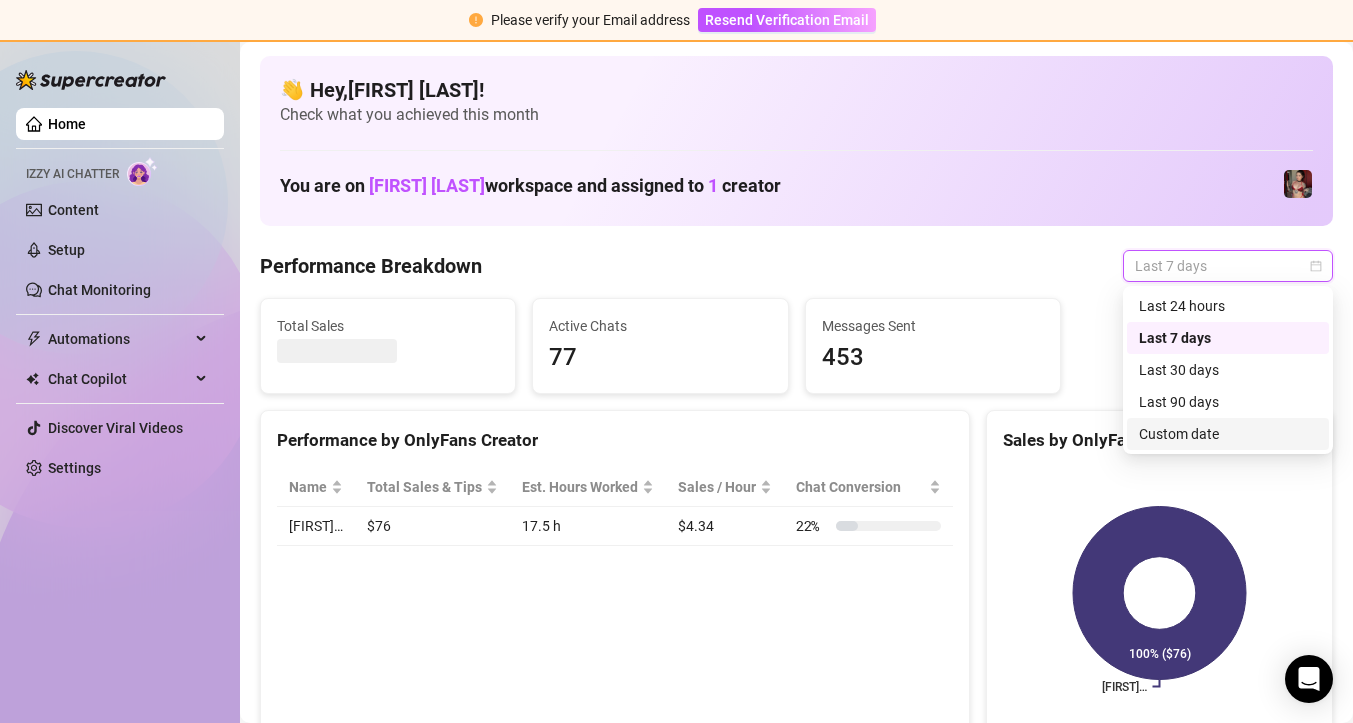 click on "Custom date" at bounding box center [1228, 434] 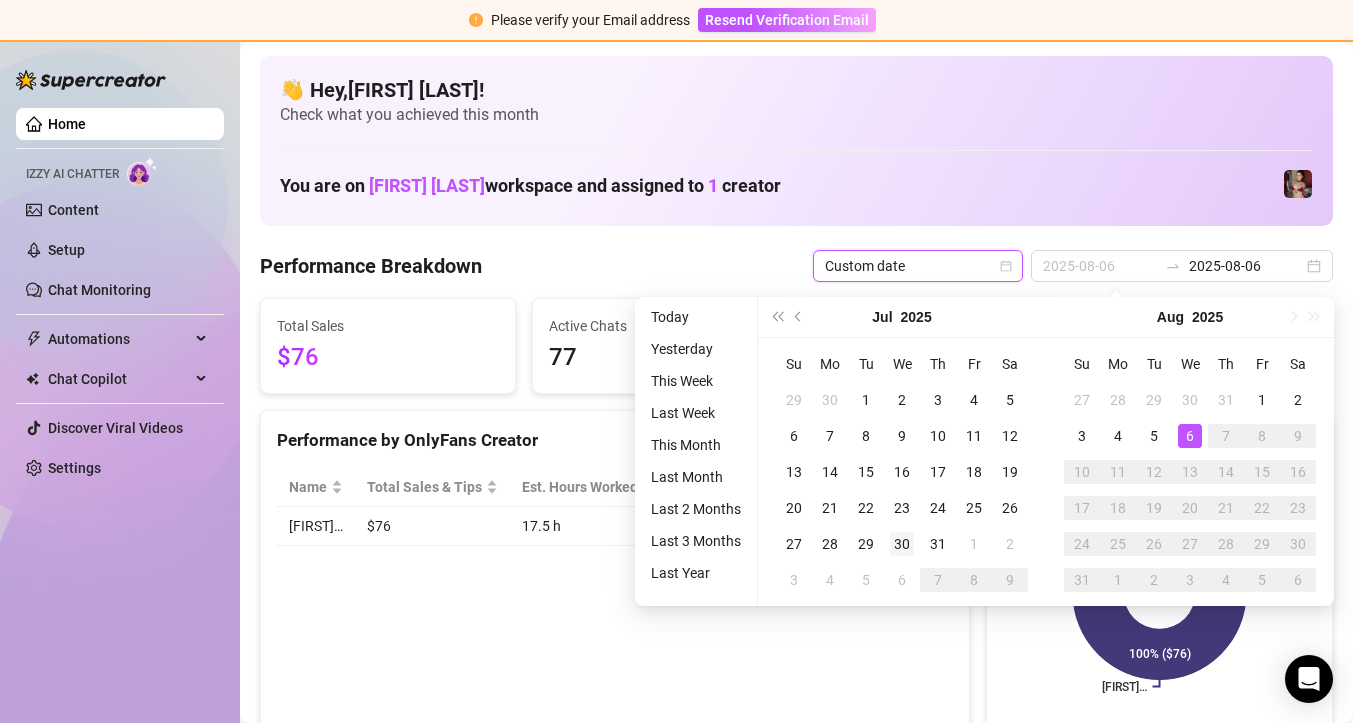 type on "2025-07-30" 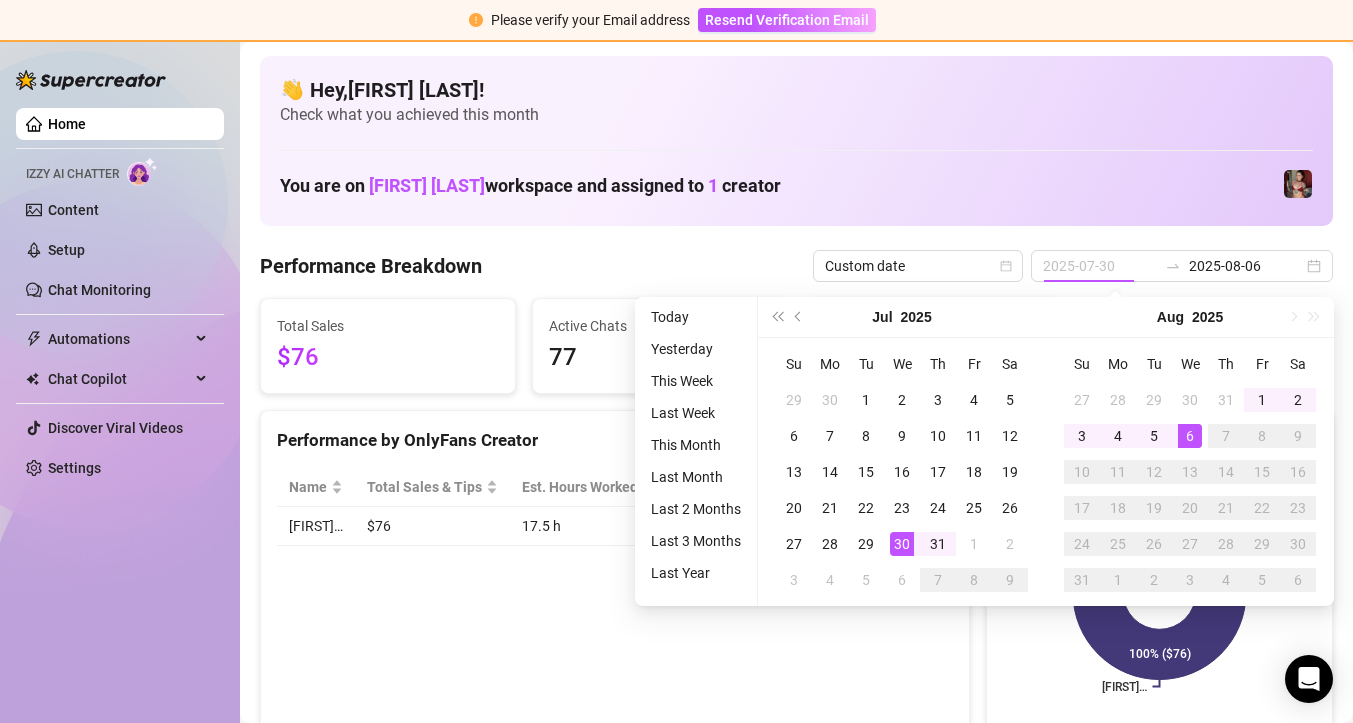 click on "30" at bounding box center [902, 544] 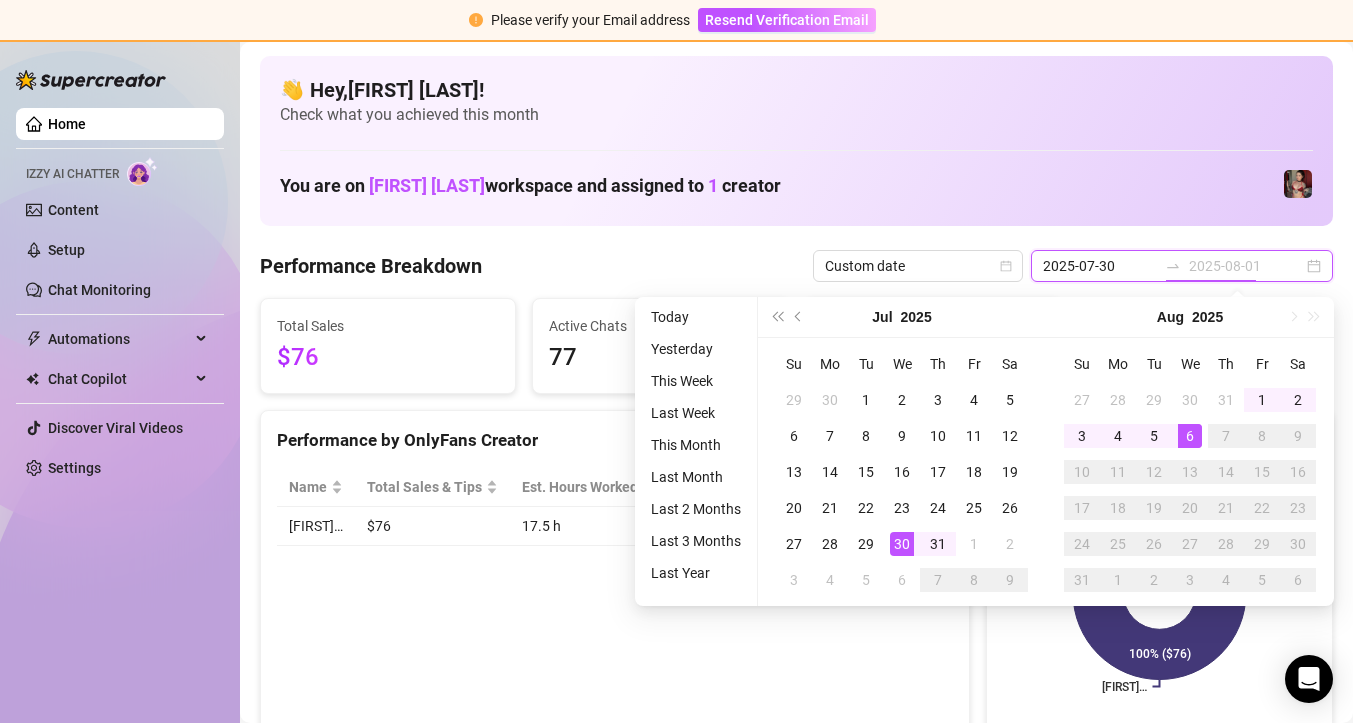 type on "2025-08-06" 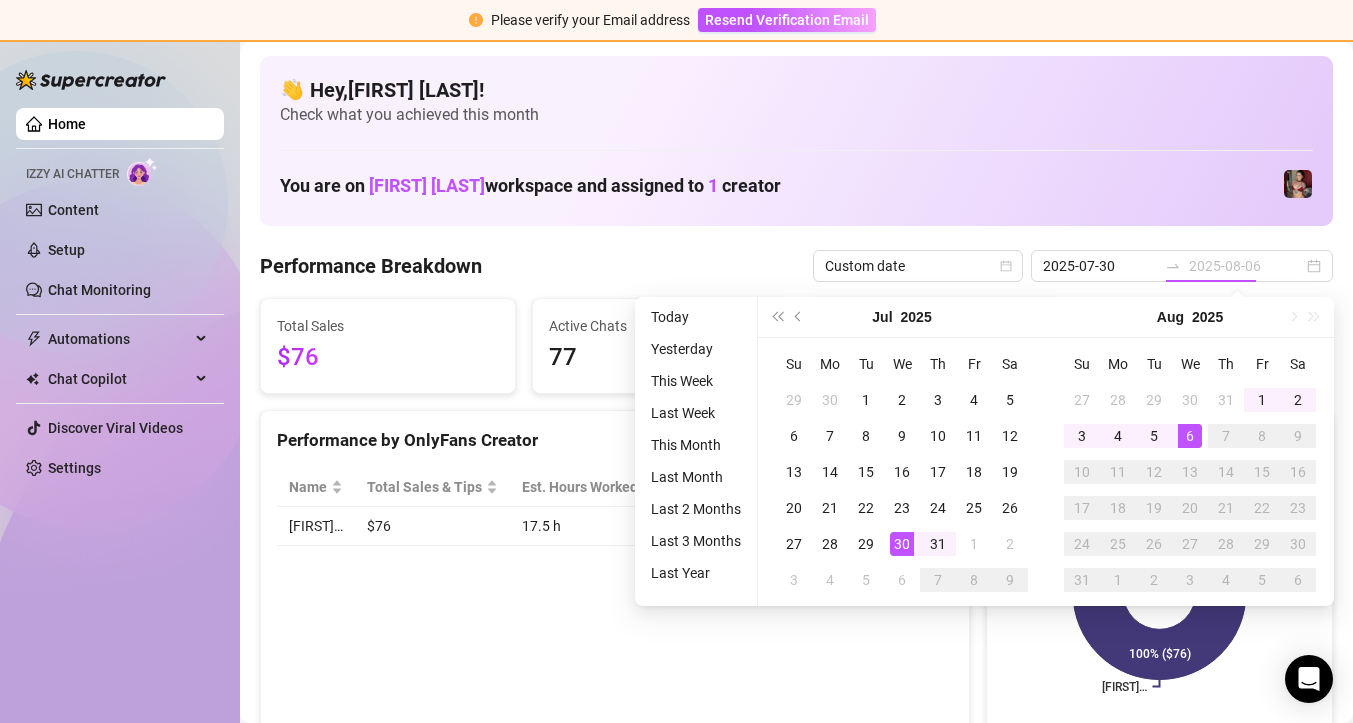 click on "6" at bounding box center (1190, 436) 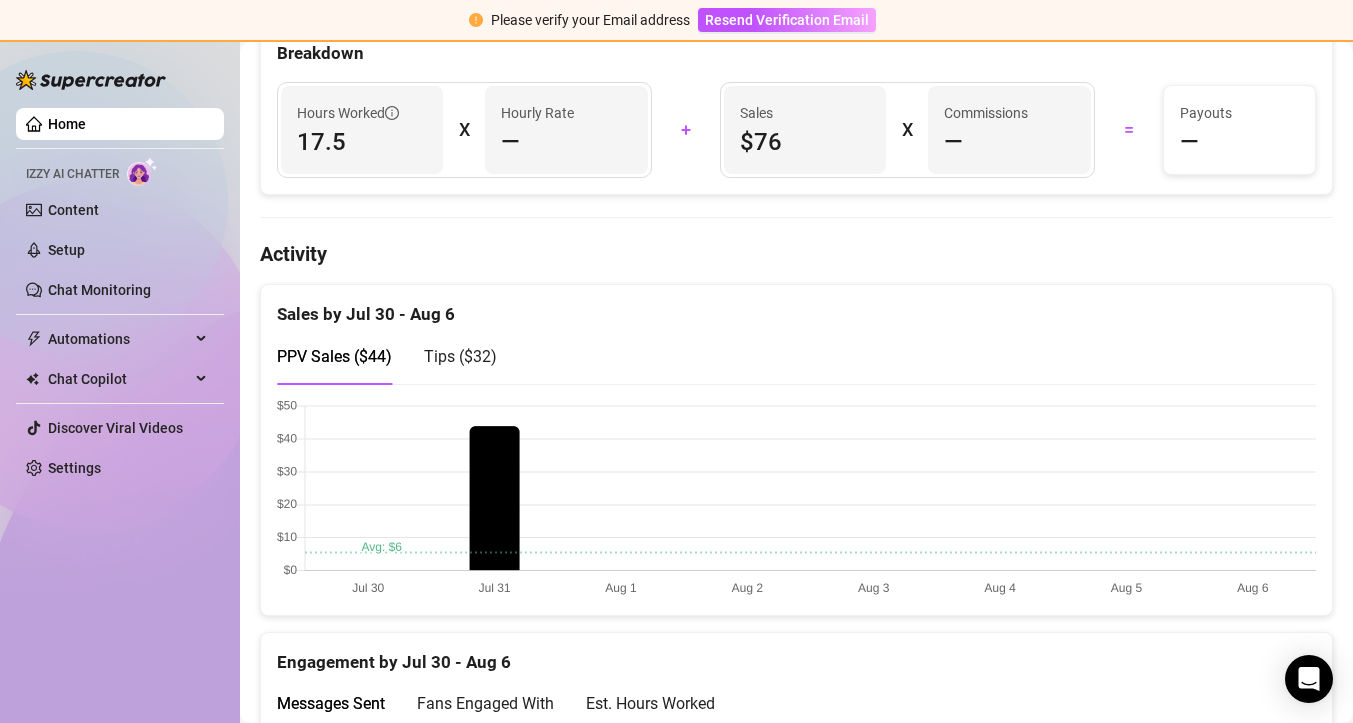 scroll, scrollTop: 0, scrollLeft: 0, axis: both 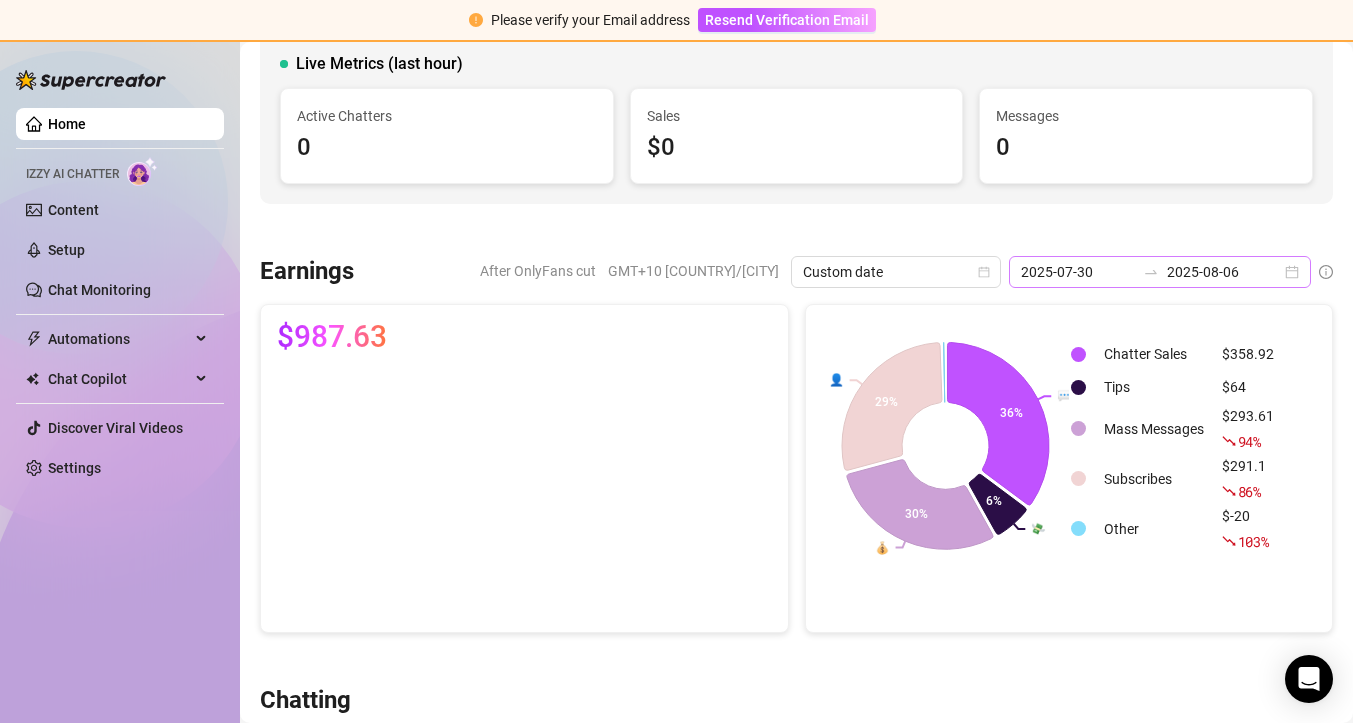 click on "[YEAR]-[MONTH]-[DAY] [YEAR]-[MONTH]-[DAY]" at bounding box center [1160, 272] 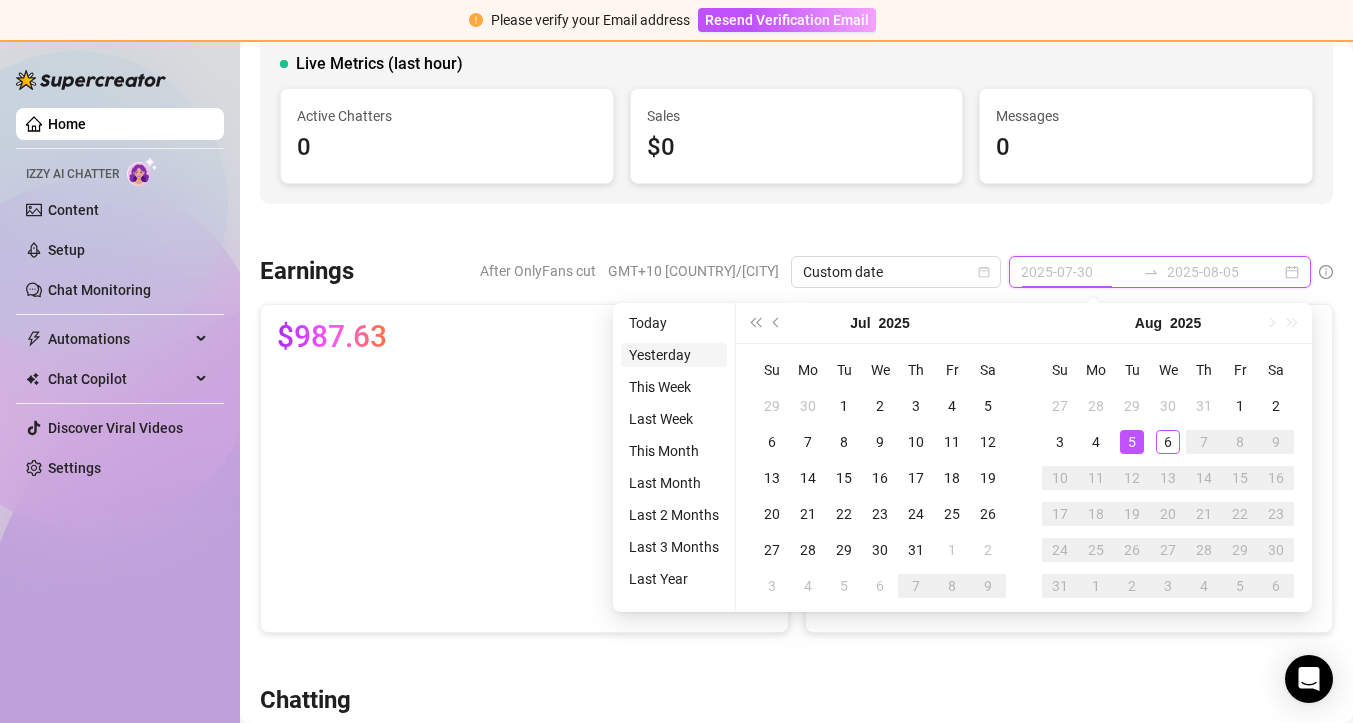 type on "2025-08-05" 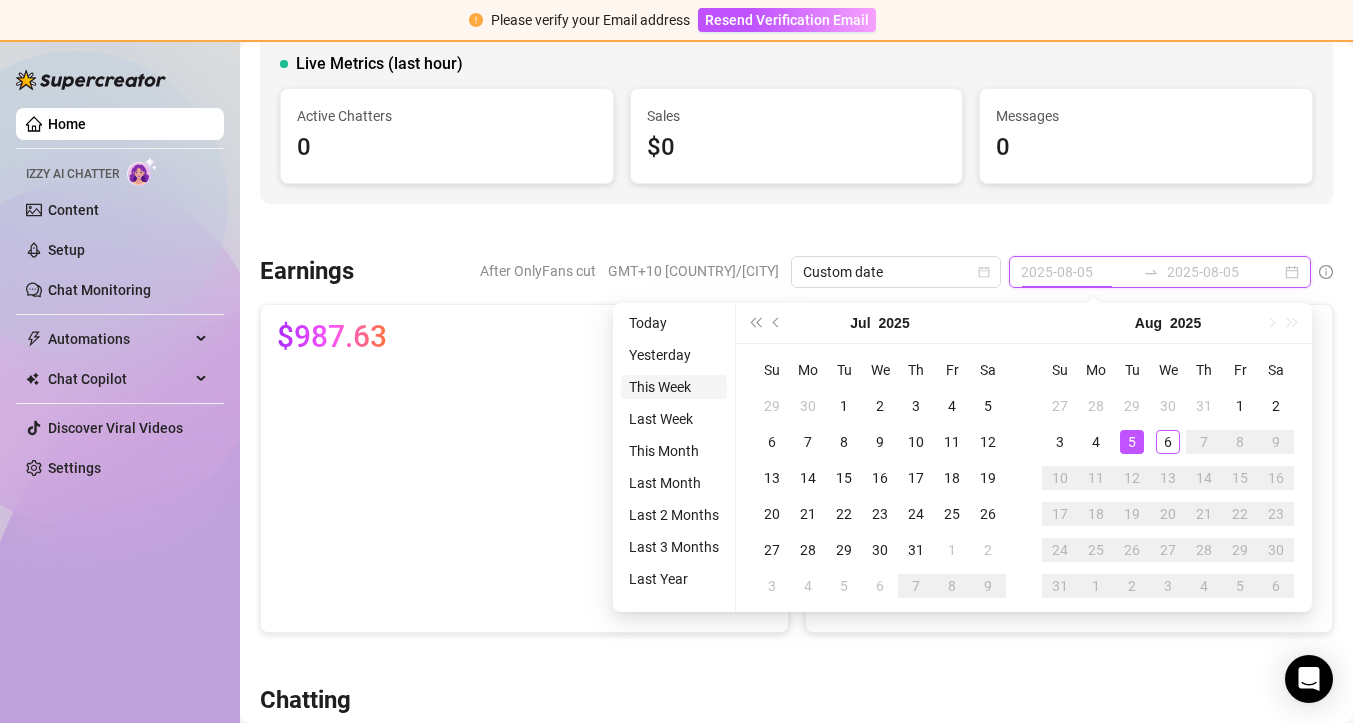 type on "2025-07-30" 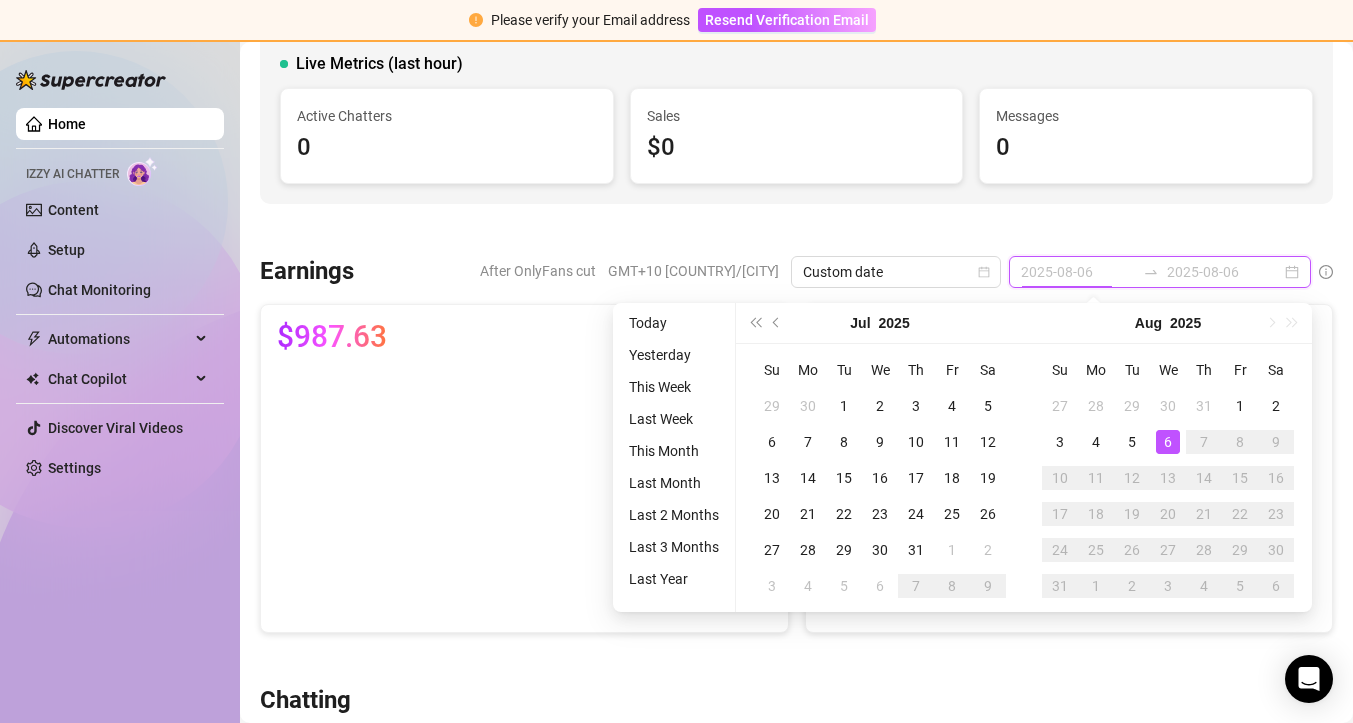 type on "2025-08-05" 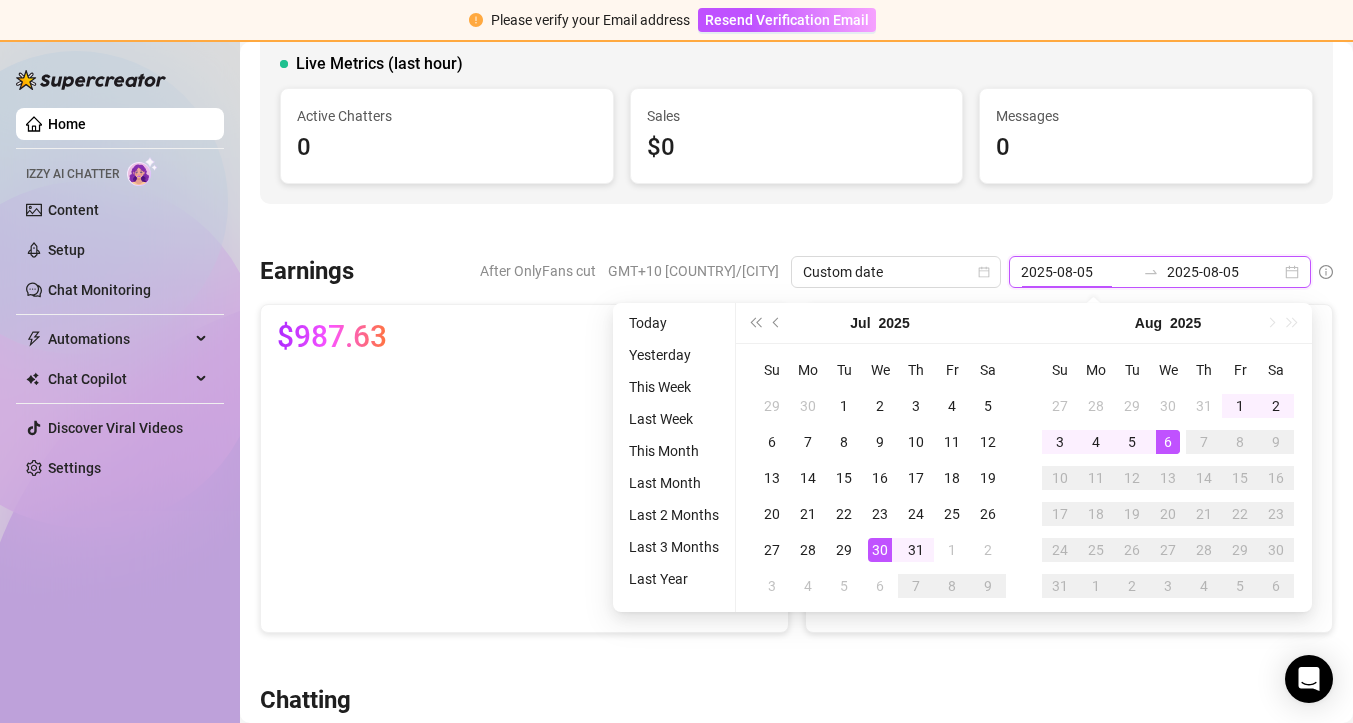 type on "2025-07-30" 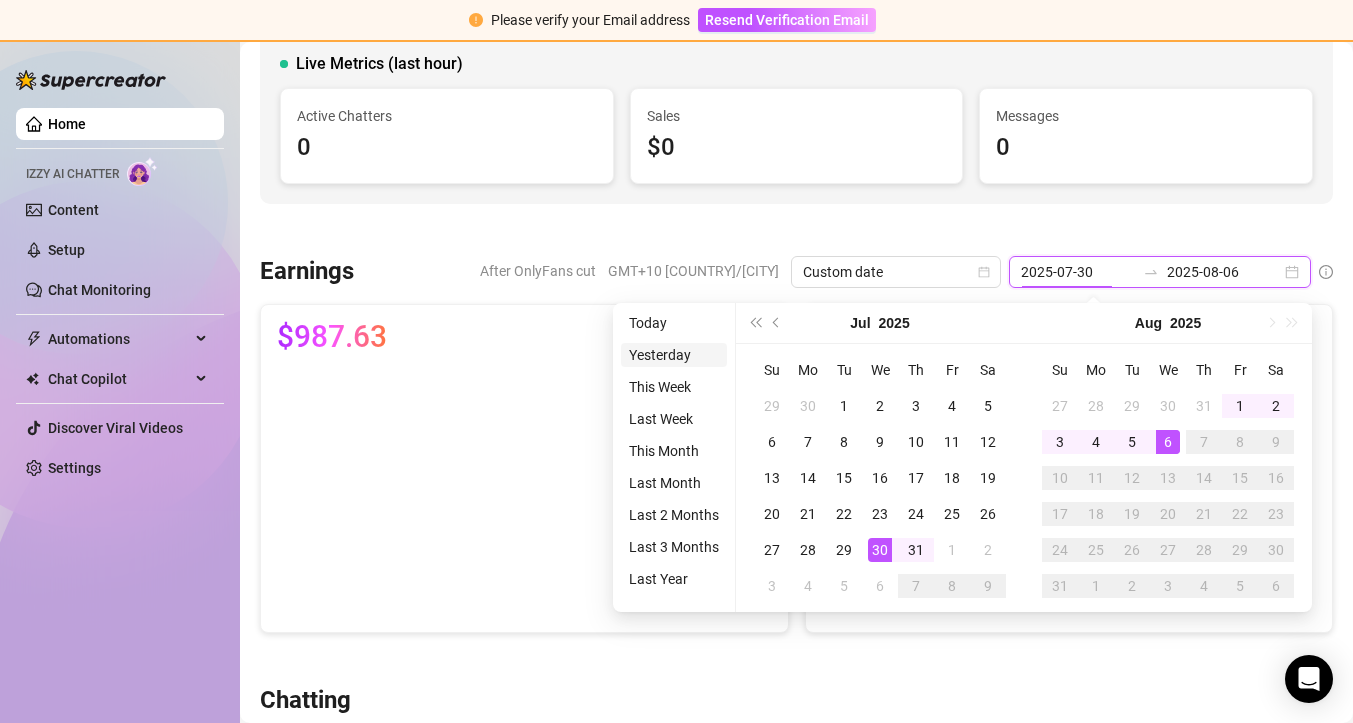 type on "2025-08-05" 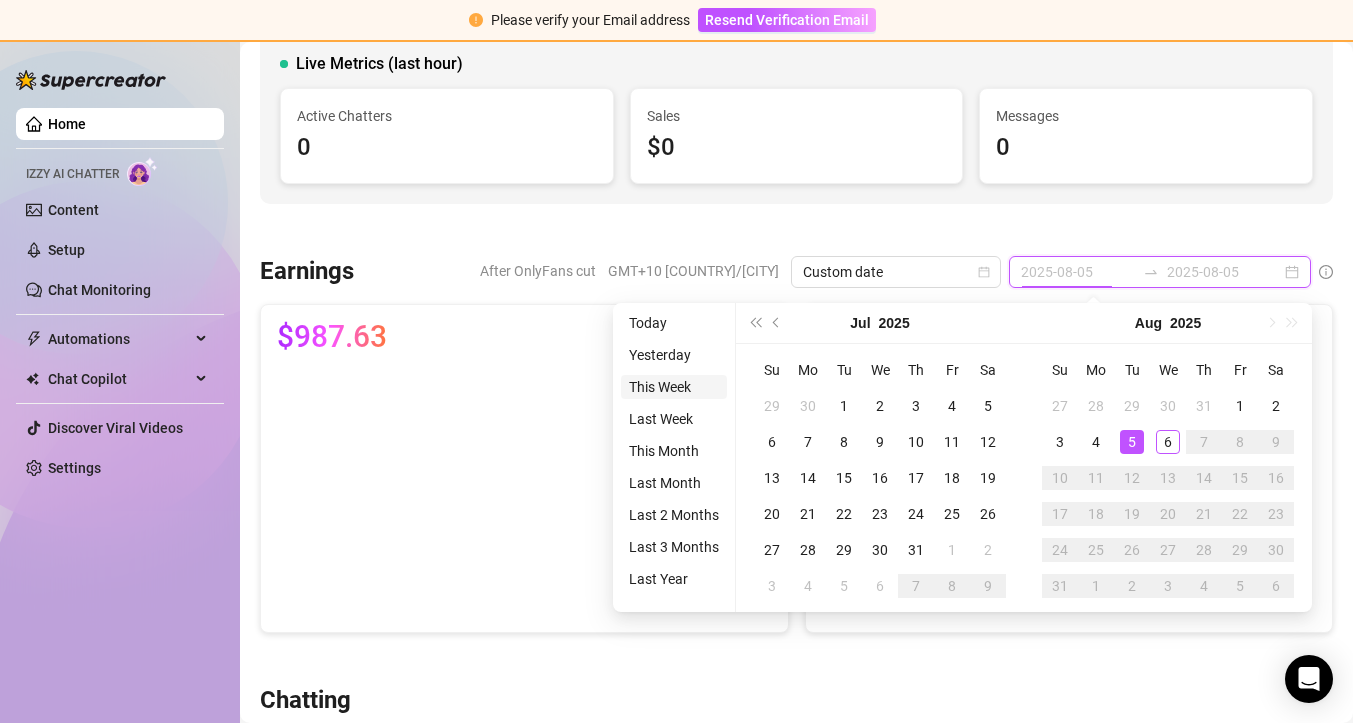 type on "2025-07-30" 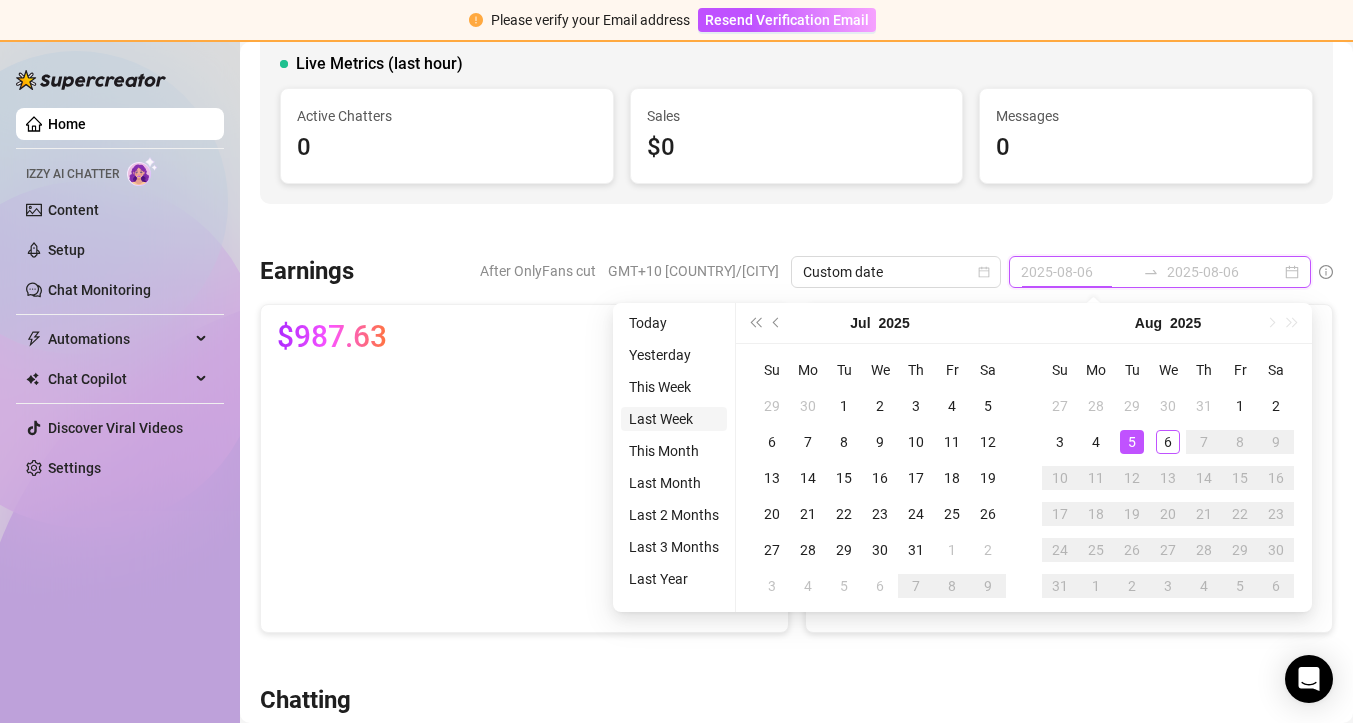 type on "2025-07-30" 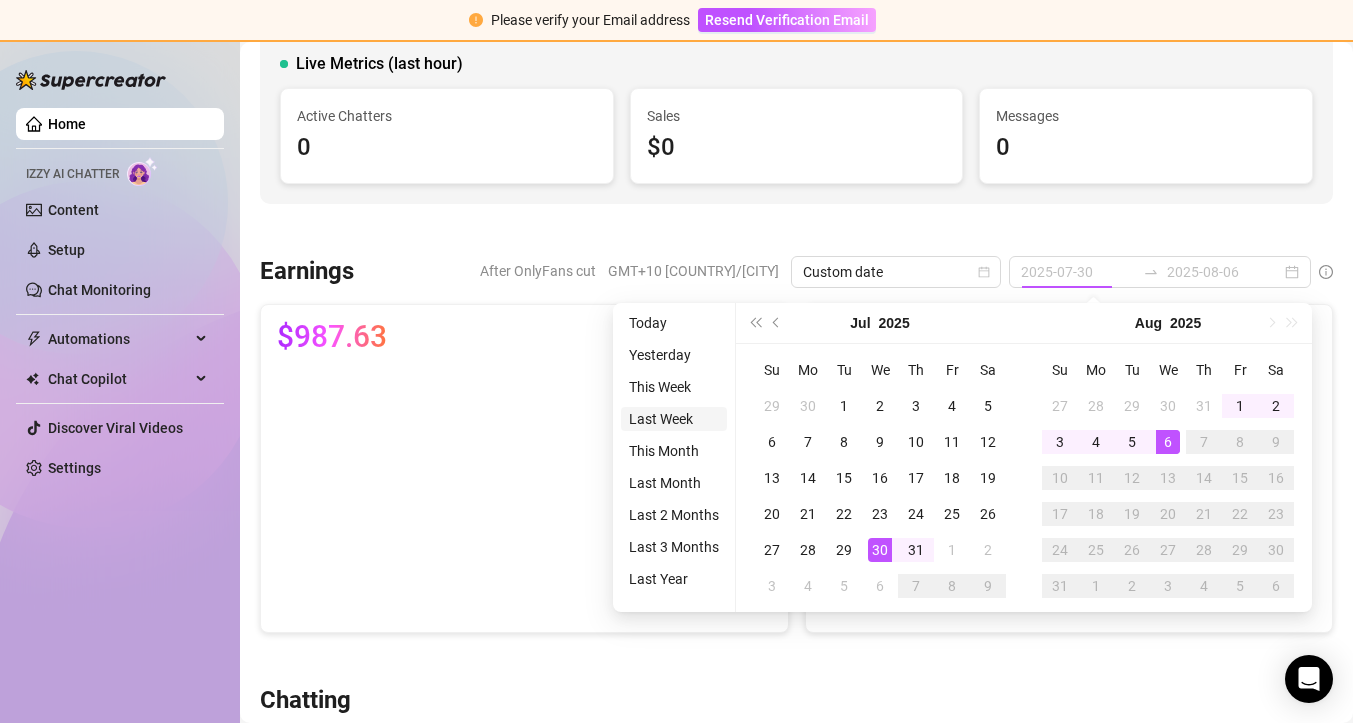 click on "Last Week" at bounding box center (674, 419) 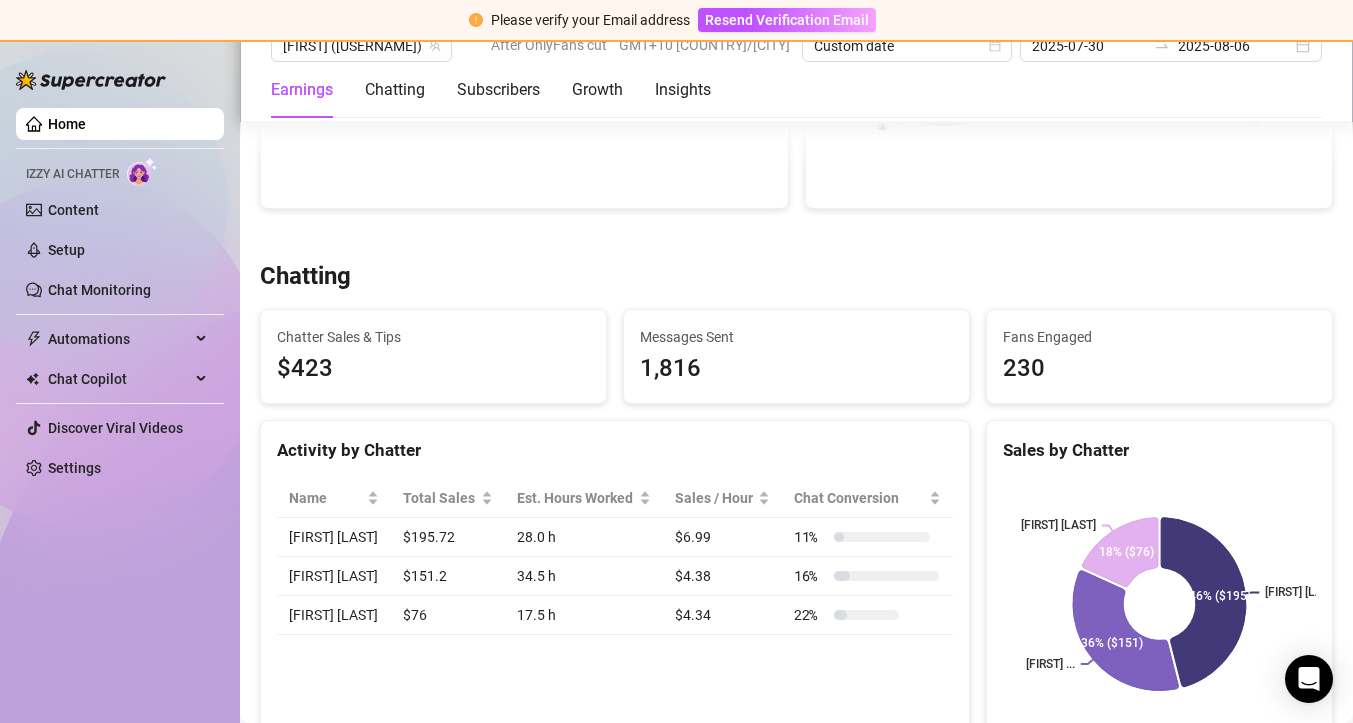 scroll, scrollTop: 604, scrollLeft: 0, axis: vertical 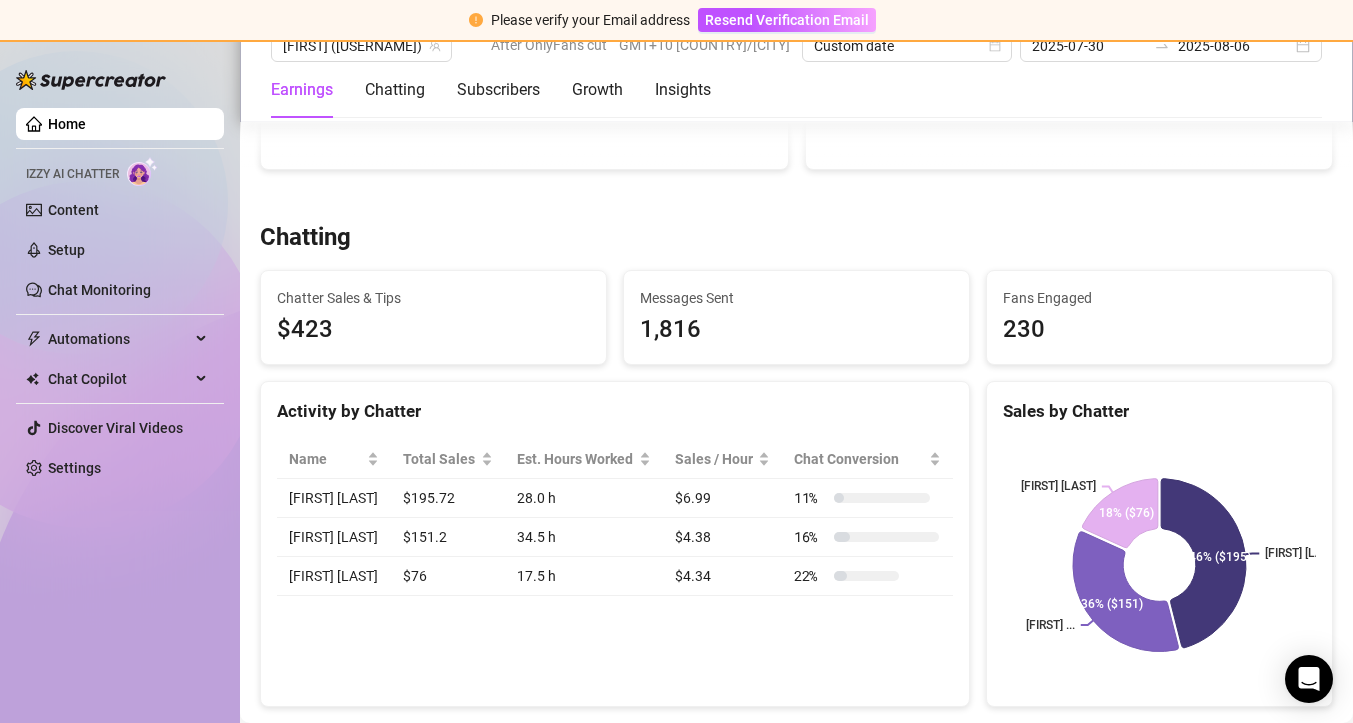 click on "Home" at bounding box center (67, 124) 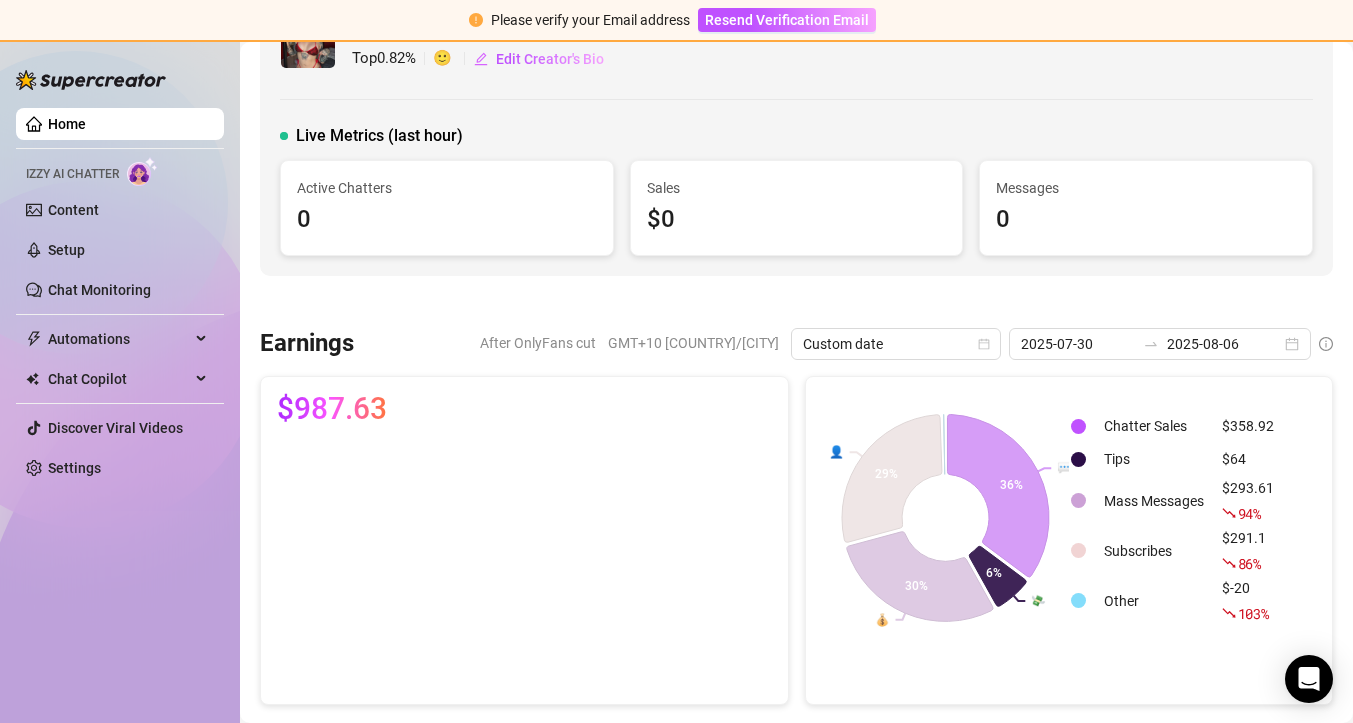 scroll, scrollTop: 64, scrollLeft: 0, axis: vertical 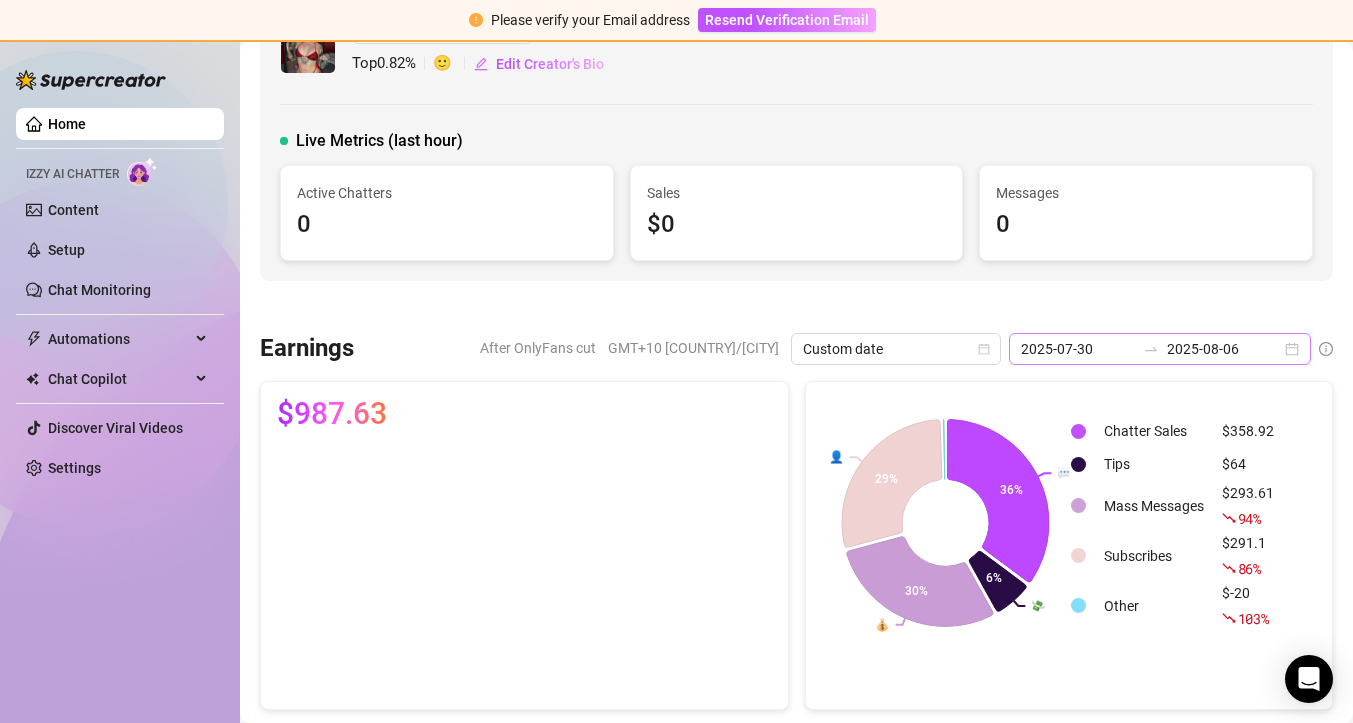 click 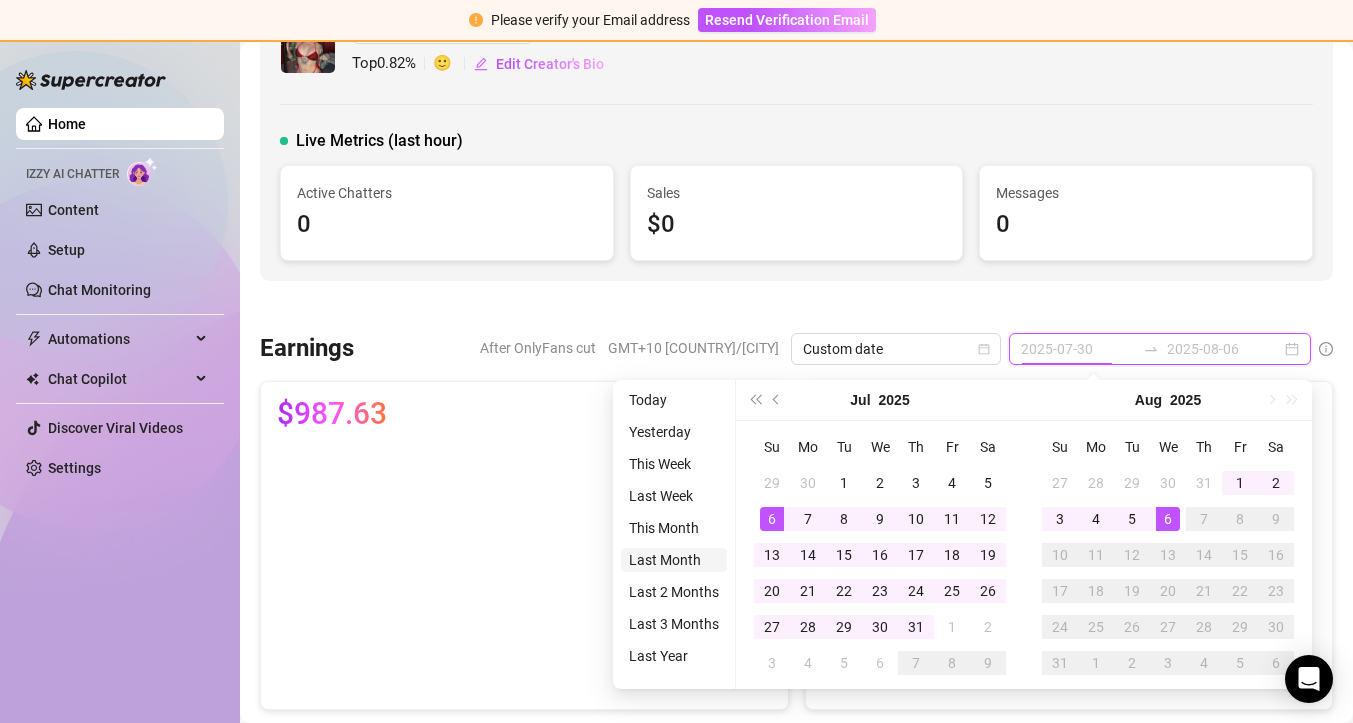 type on "2025-07-06" 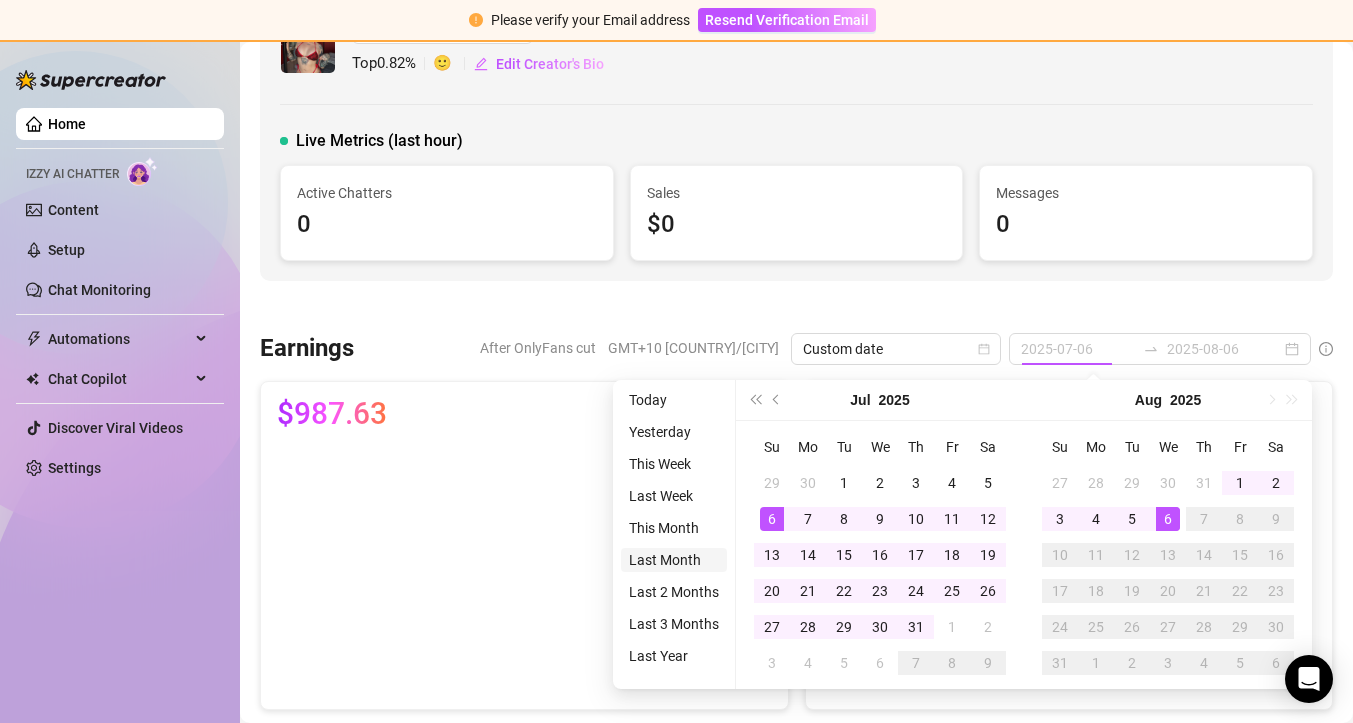 click on "Last Month" at bounding box center (674, 560) 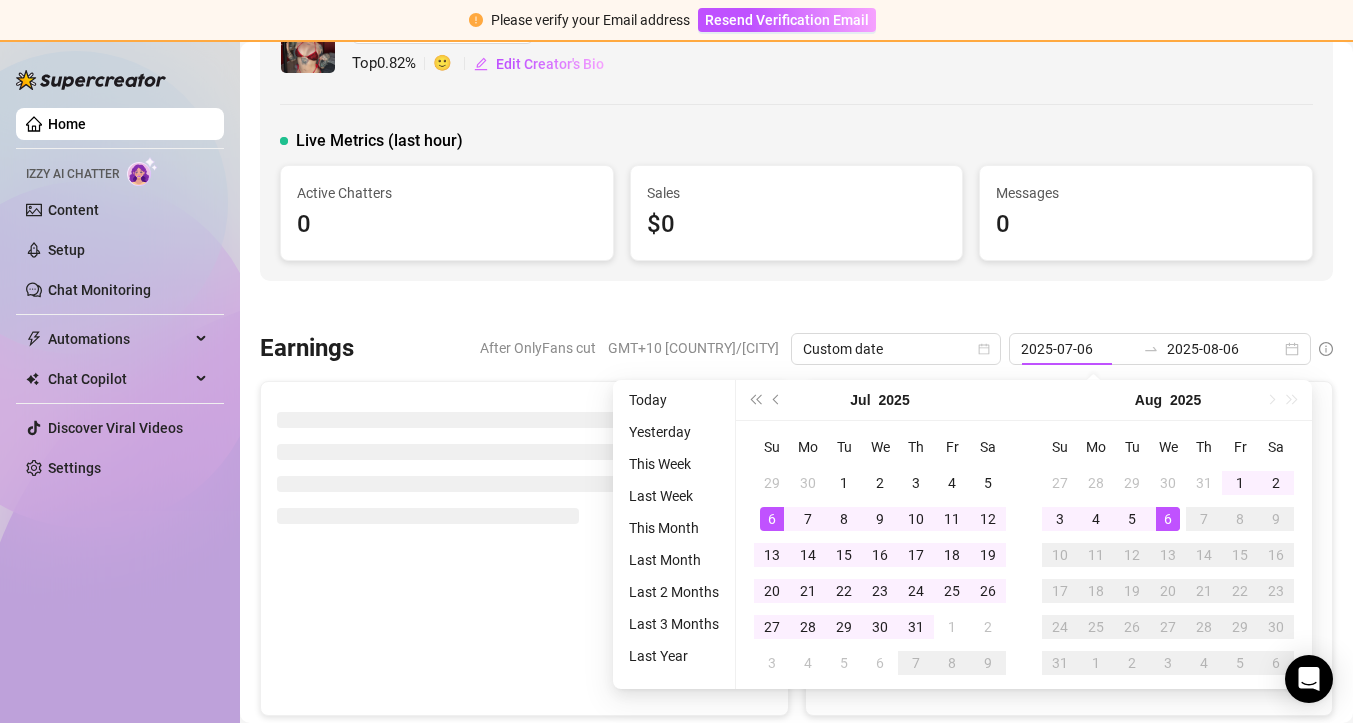 type on "2025-07-06" 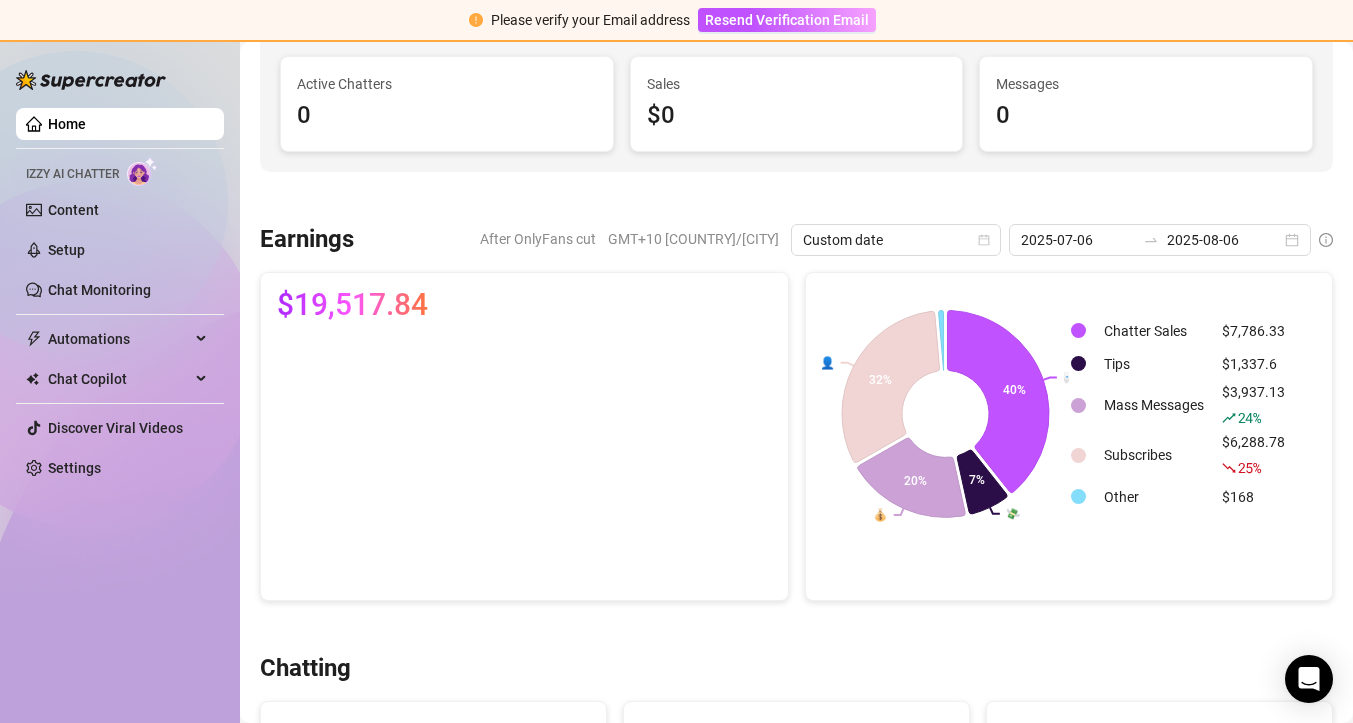 scroll, scrollTop: 126, scrollLeft: 0, axis: vertical 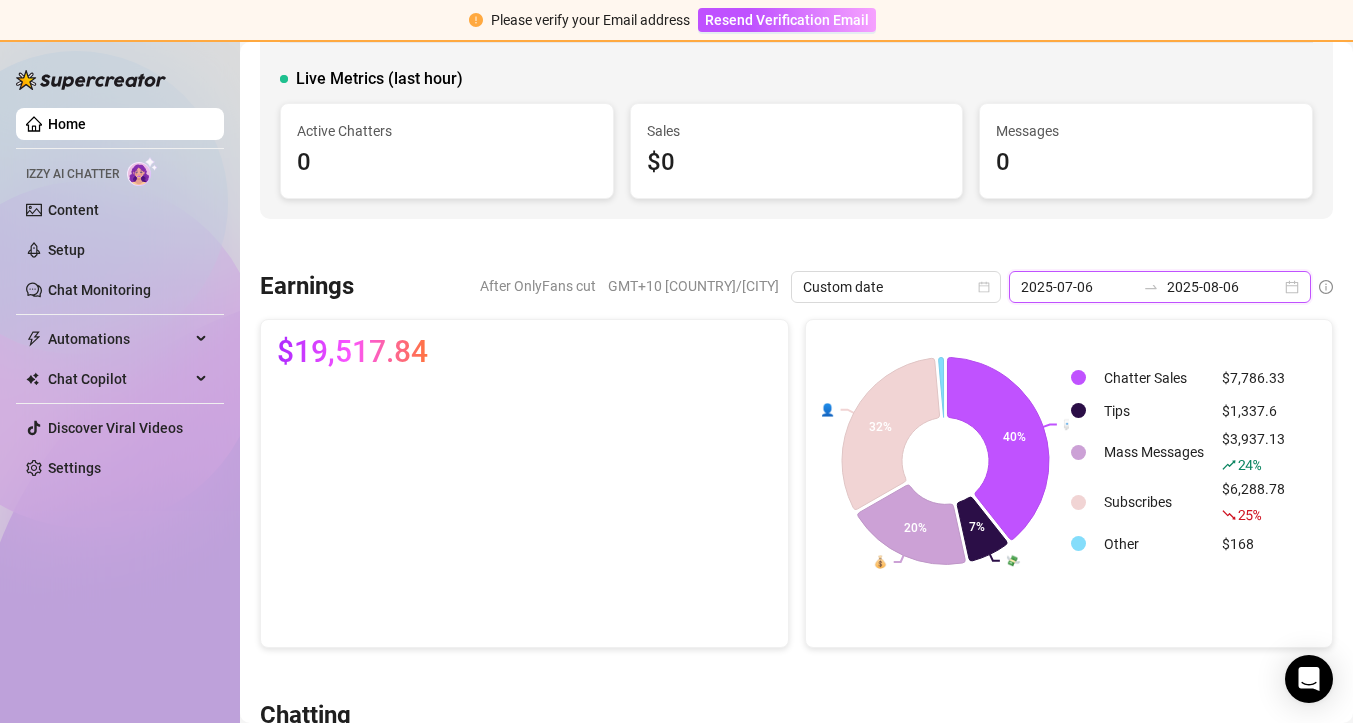 click on "2025-08-06" at bounding box center (1224, 287) 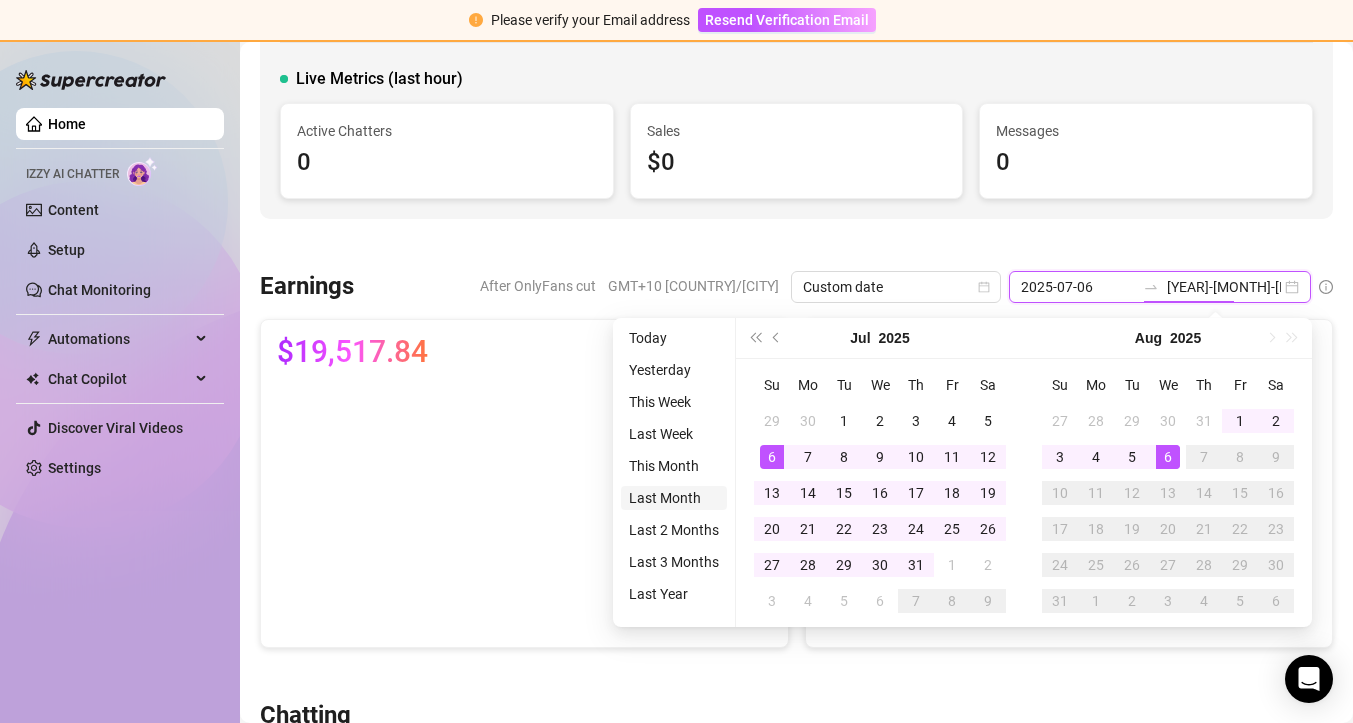 type on "2025-08-06" 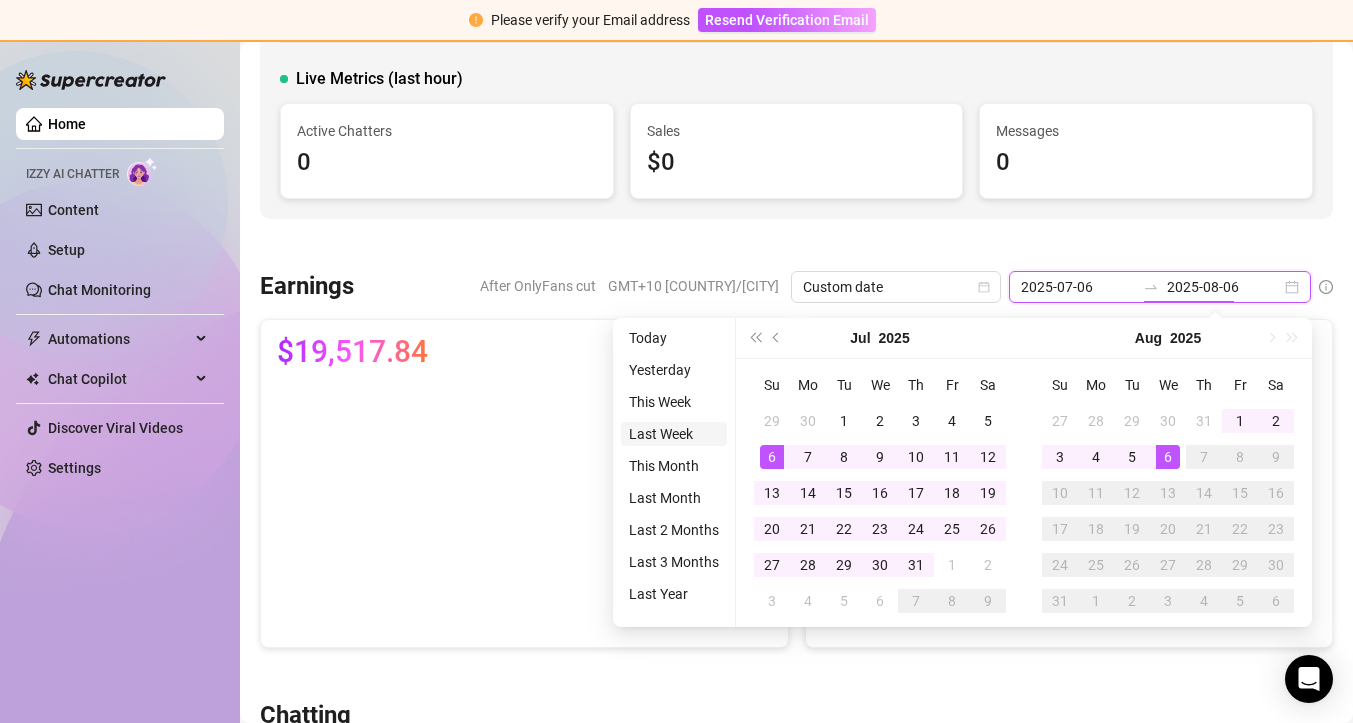 type on "2025-07-30" 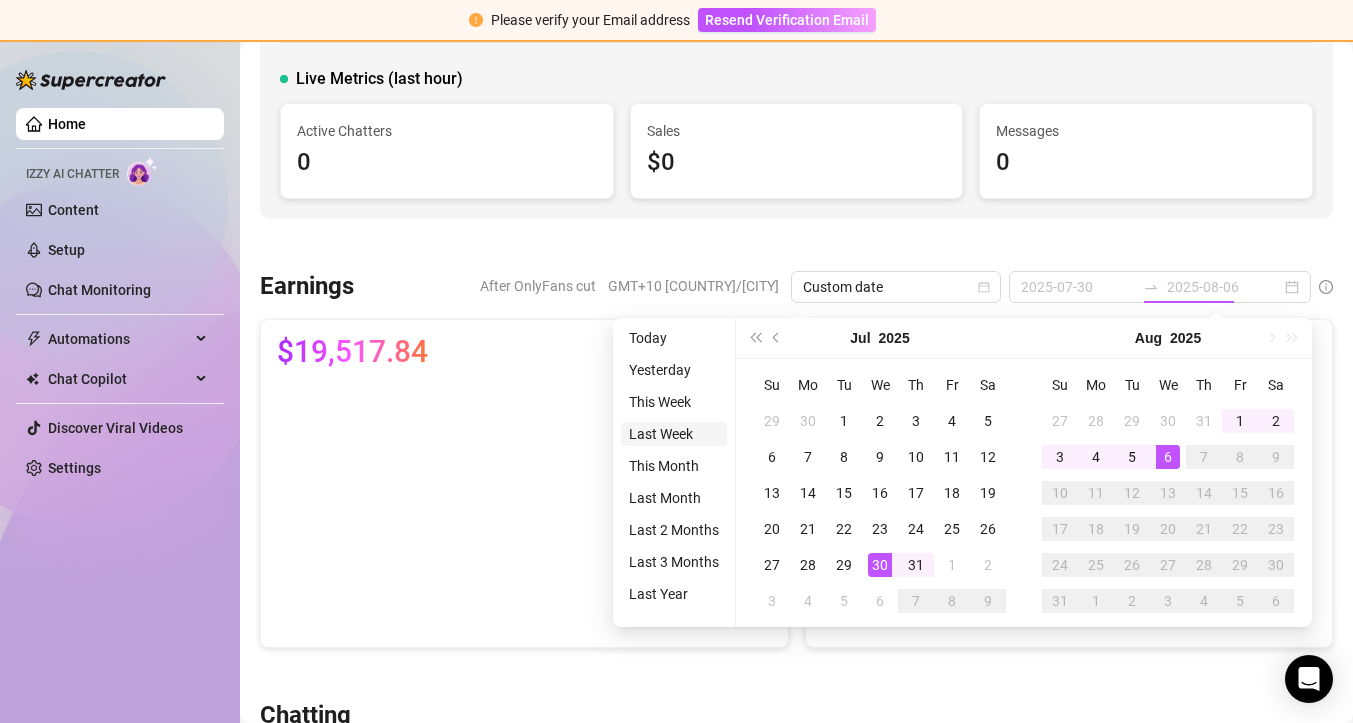 click on "Last Week" at bounding box center [674, 434] 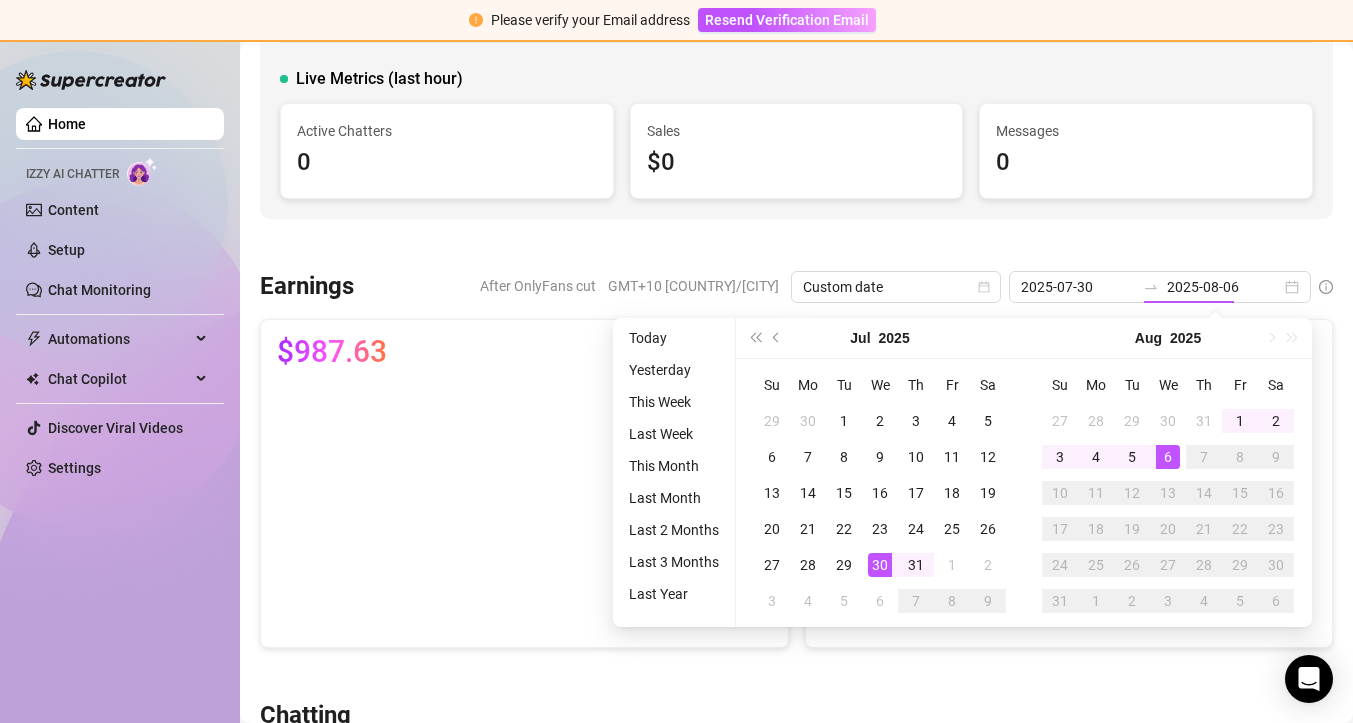 type on "2025-07-30" 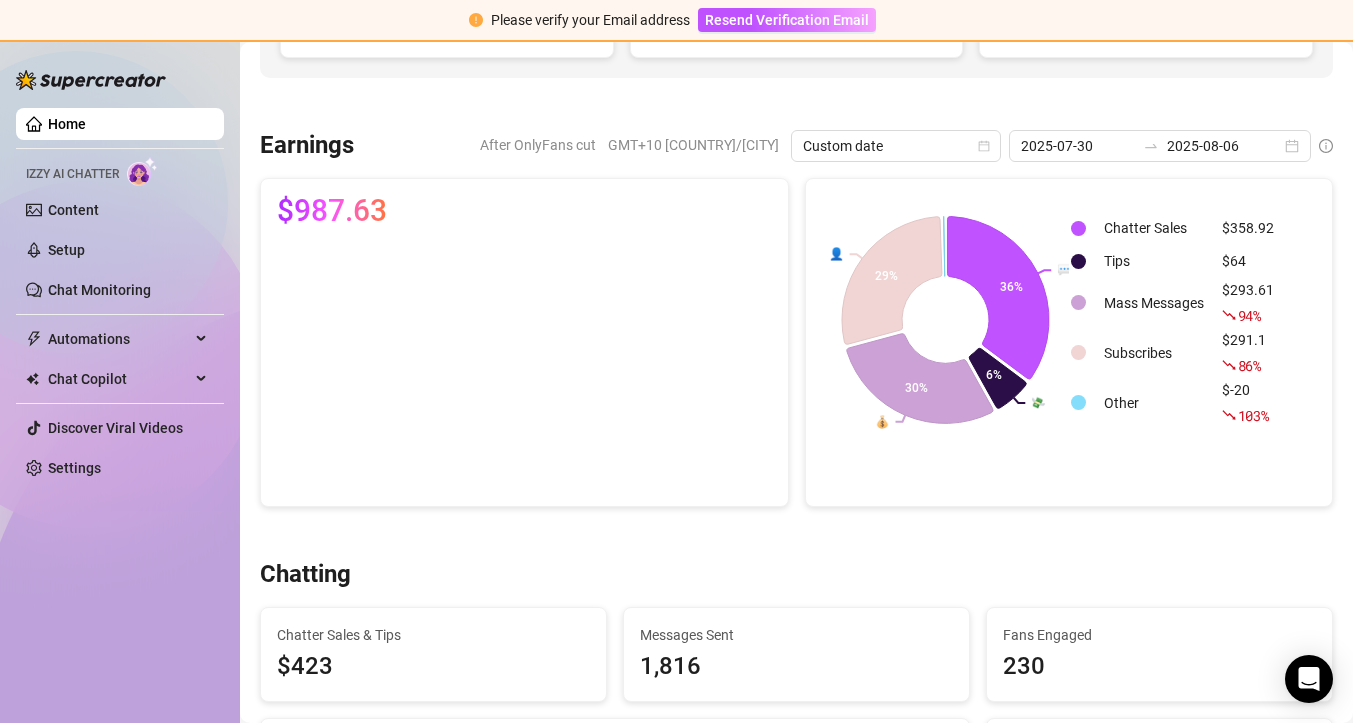 scroll, scrollTop: 0, scrollLeft: 0, axis: both 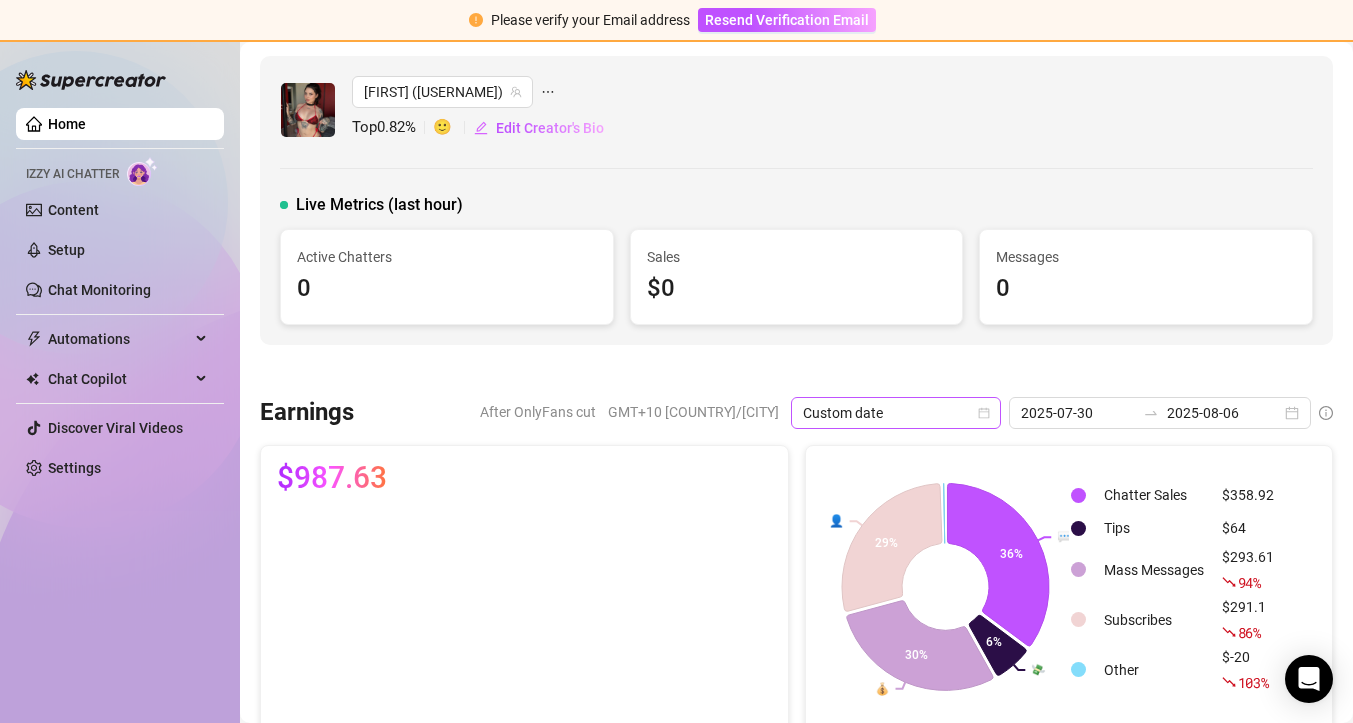 click on "Custom date" at bounding box center (896, 413) 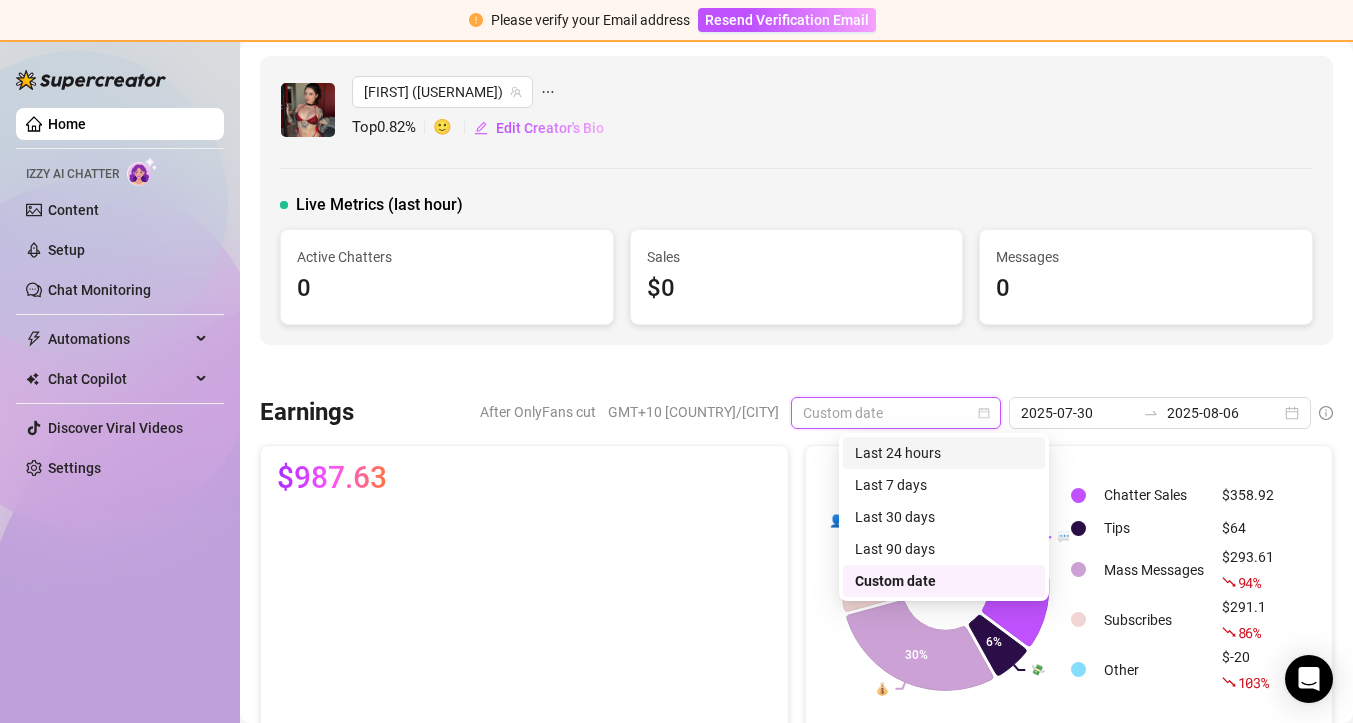 click on "[FIRST] ([USERNAME]) Top 0.82 % 🙂 Edit Creator's Bio Live Metrics (last hour) Active Chatters 0 Sales $0 Messages 0 Earnings After OnlyFans cut GMT+10 [COUNTRY]/[CITY] Custom date [YEAR]-[MONTH]-[DAY] [YEAR]-[MONTH]-[DAY] $987.63 💬 💸 💰 👤 36% 6% 30% 29% Chatter Sales $358.92 Tips $64 Mass Messages $293.61 94 % Subscribes $291.1 86 % Other $-20 103 % Chatting Chatter Sales & Tips $423 Messages Sent 1,816 Fans Engaged 230 Activity by Chatter Name Total Sales Est. Hours Worked Sales / Hour Chat Conversion [FIRST] [LAST] $195.72 28.0 h $6.99 11 % [FIRST] [LAST] $151.2 34.5 h $4.38 16 % [FIRST] [LAST] $76 17.5 h $4.34 22 % Sales by Chatter [FIRST] [LAST] [FIRST] [LAST] ... [FIRST] [LAST] 46% ($195) 36% ($151) 18% ($76) Subscribers Total Fans 1,125 4 % Fan LTV $9.56 Engagement 21.97% Spenders 5.34% Total Fans Top Spenders for [MONTH] [DAY] - [MONTH] [DAY] 👤 # 1 [FIRST] $358 👤 # 2 [FIRST] $199 👤 # 3 [FIRST] from [COUNTRY] - [MONTH] [DAY] $197 👤 # 4 [FIRST] from [COUNTRY] $190 👤 # 5 [FIRST] $179 👤 # 6 [FIRST] Bday [DAY] [MONTH] - read notes $131 👤 # 7 #" at bounding box center (796, 2471) 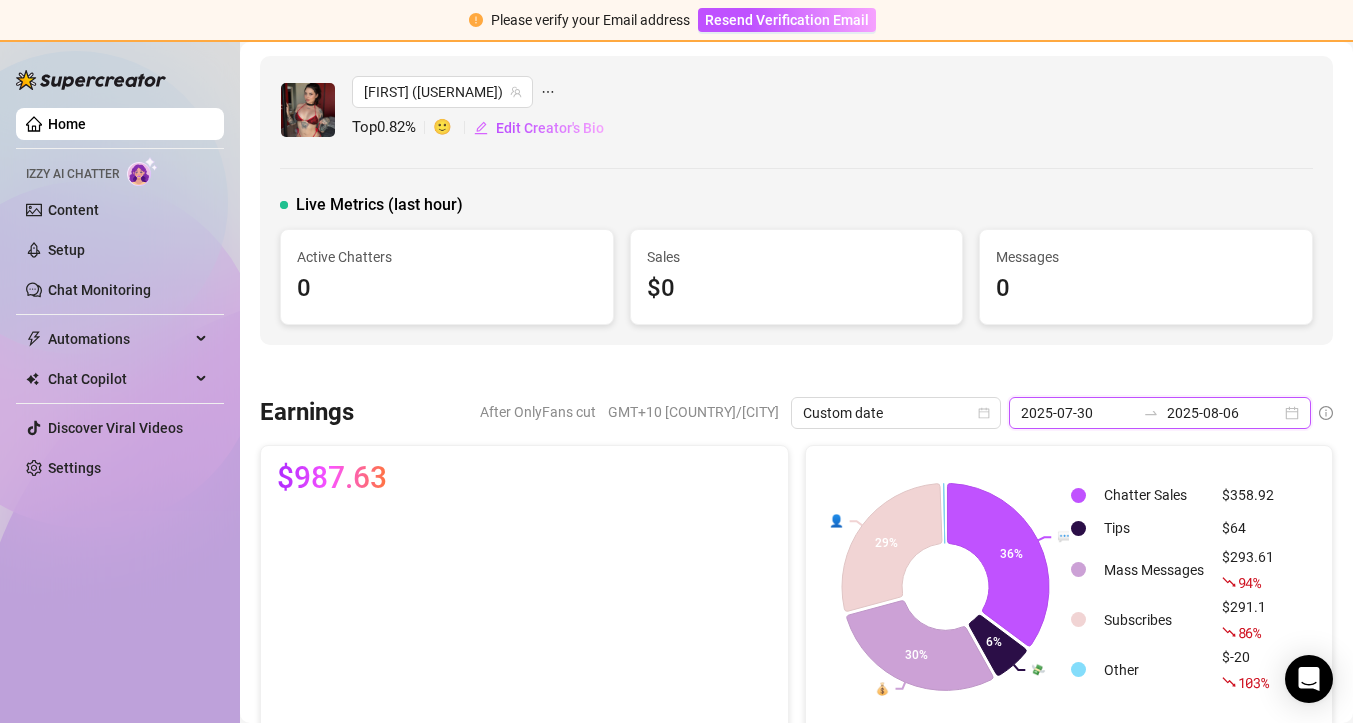 click on "2025-07-30" at bounding box center [1078, 413] 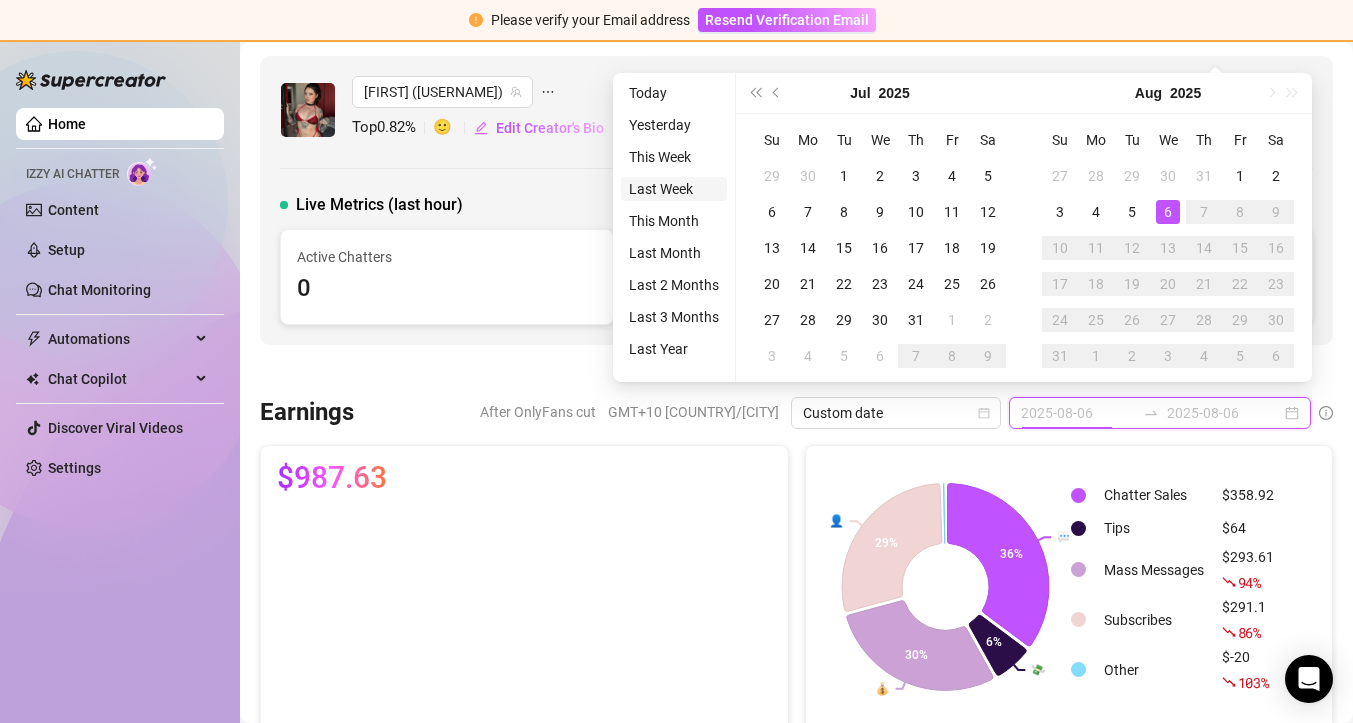 type on "2025-07-30" 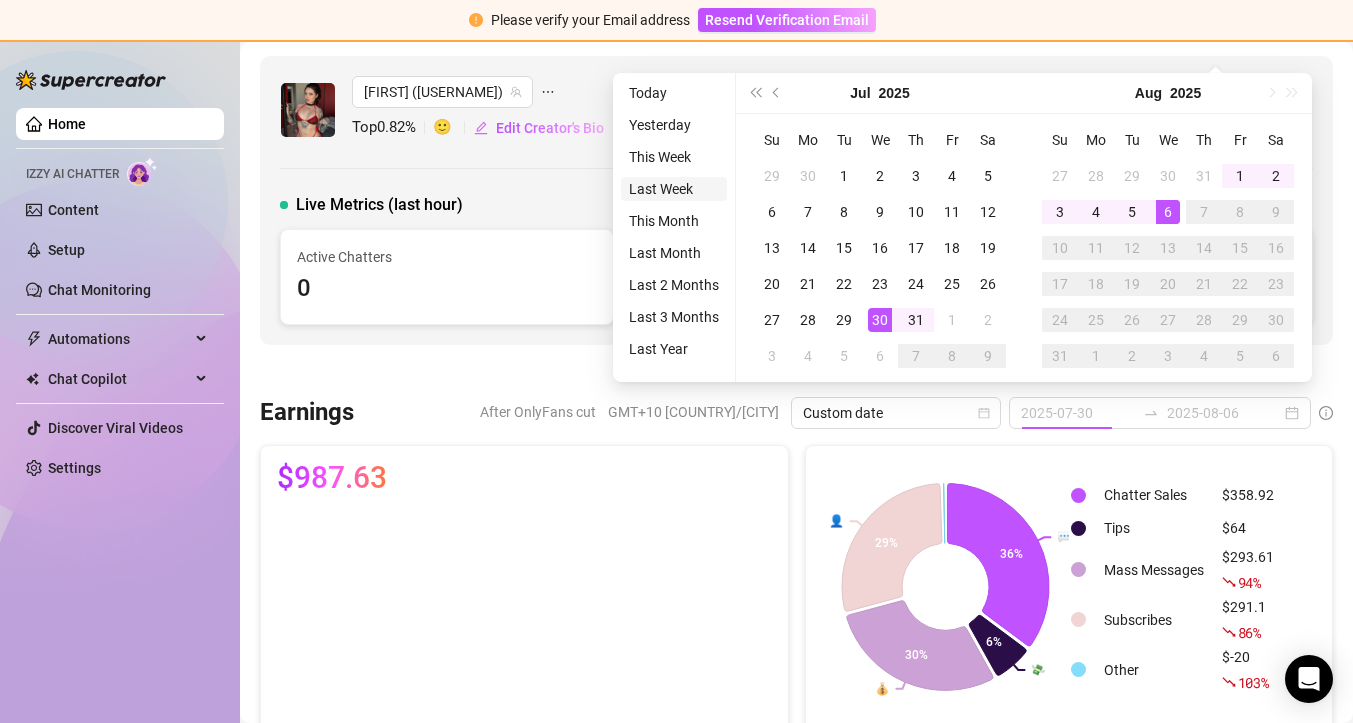 click on "Last Week" at bounding box center [674, 189] 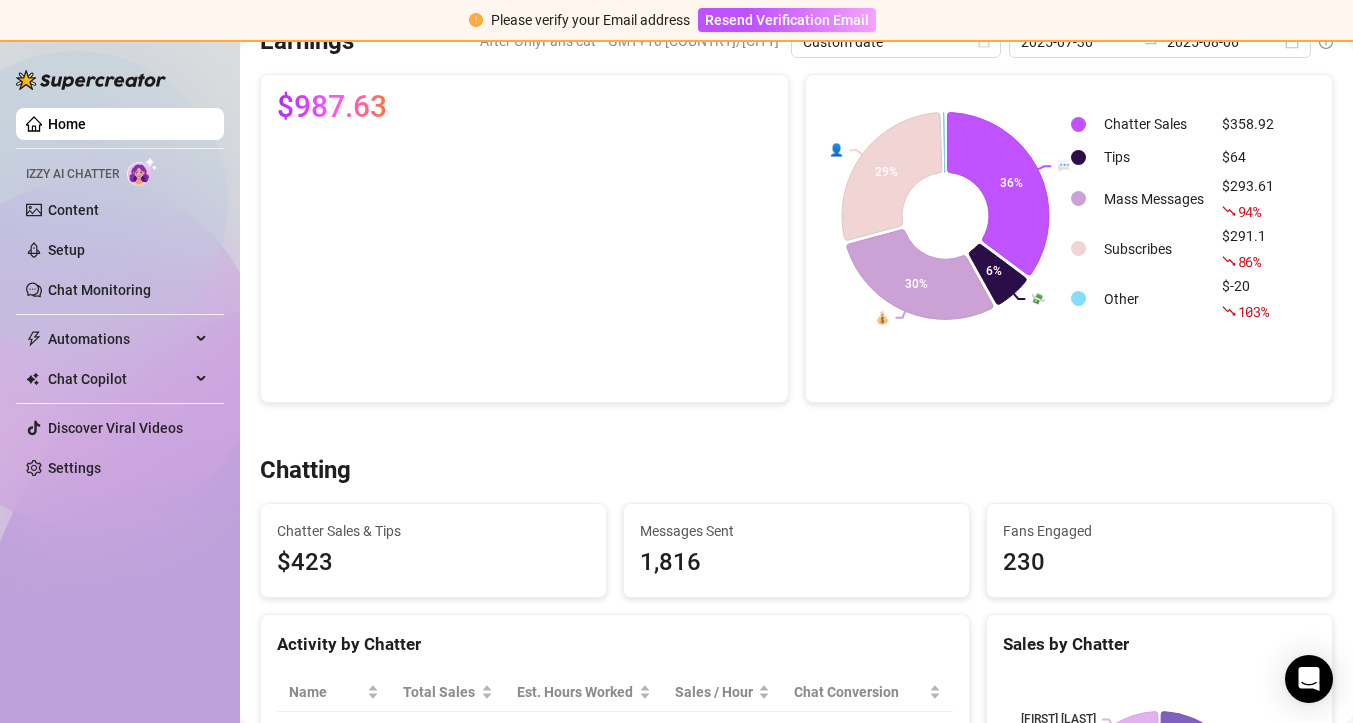 scroll, scrollTop: 0, scrollLeft: 0, axis: both 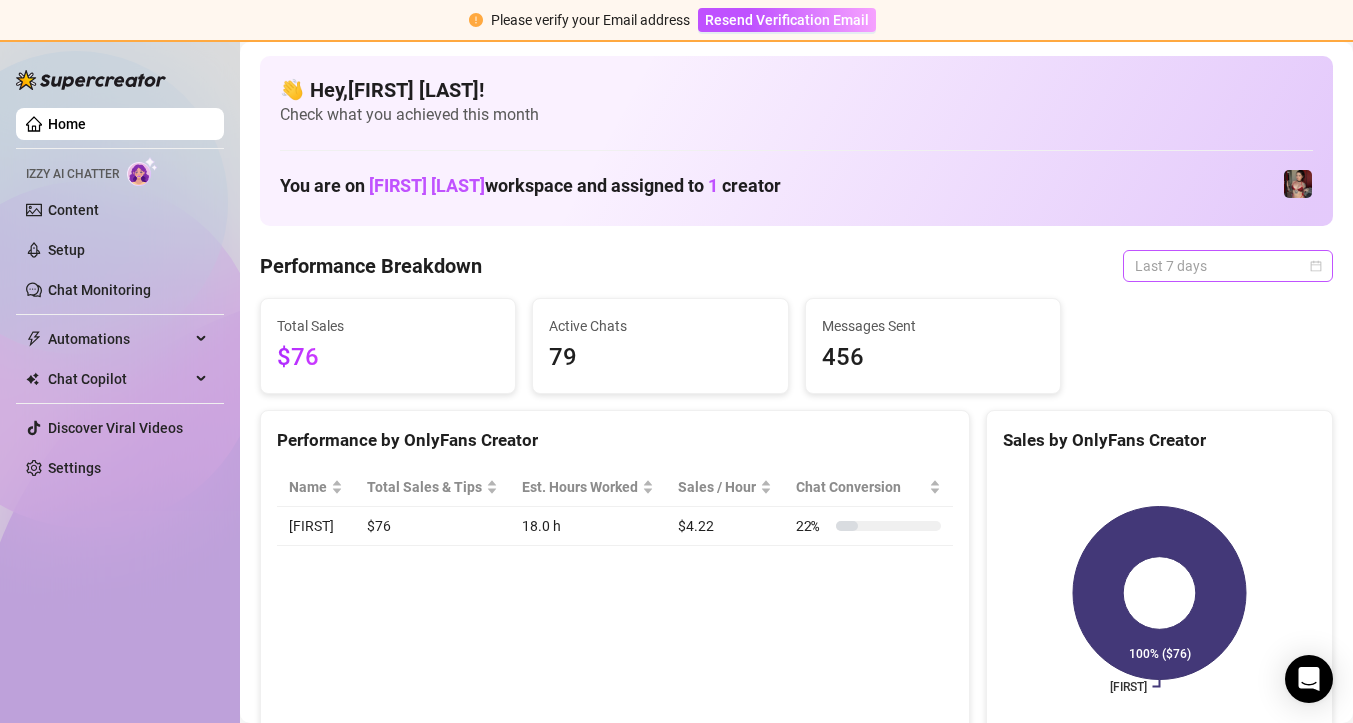 click on "Last 7 days" at bounding box center [1228, 266] 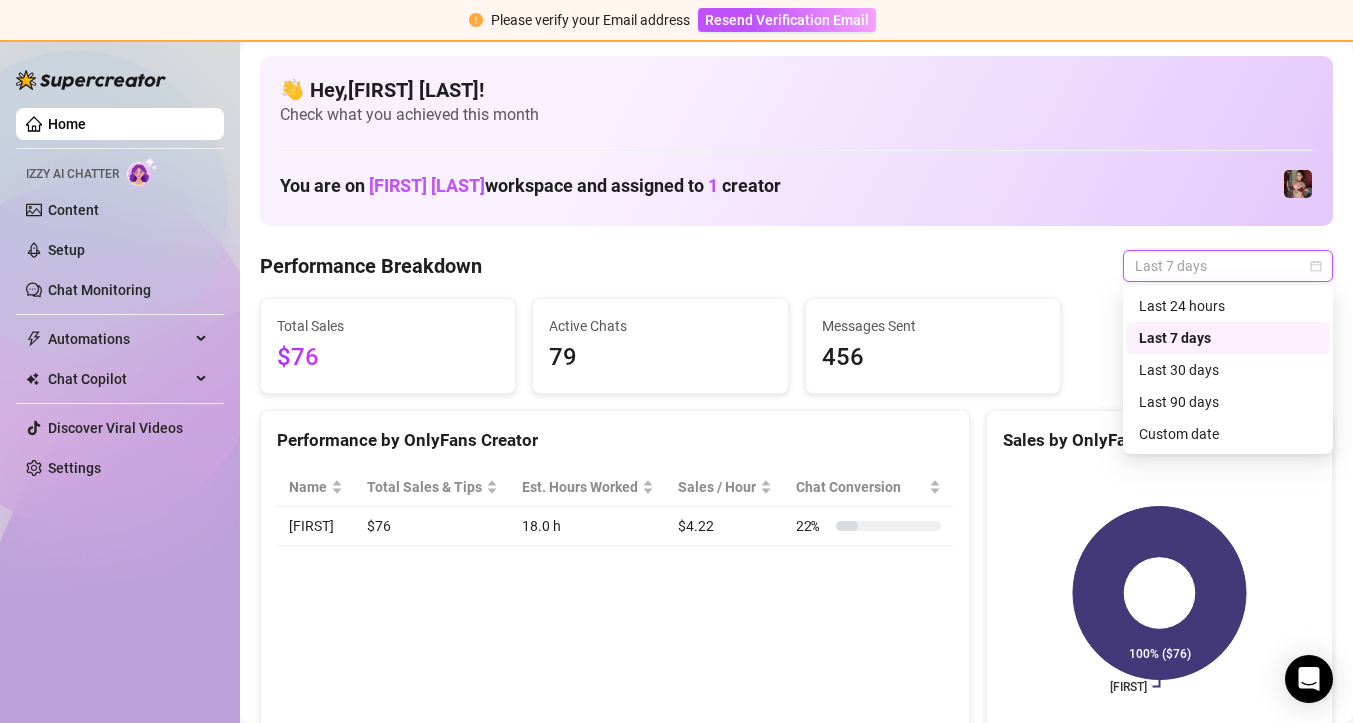 click on "Performance Breakdown Last 7 days" at bounding box center [796, 266] 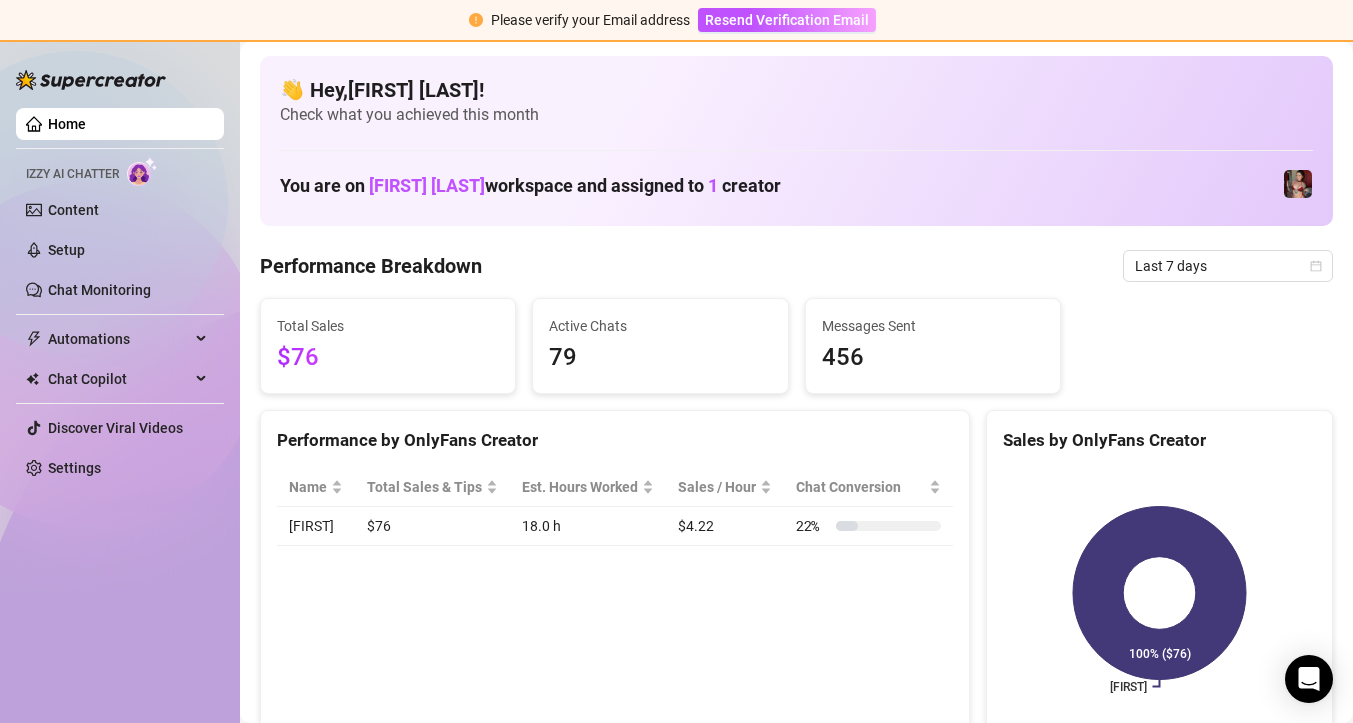 click on "Total Sales $76 Active Chats 79 Messages Sent 456" at bounding box center [796, 346] 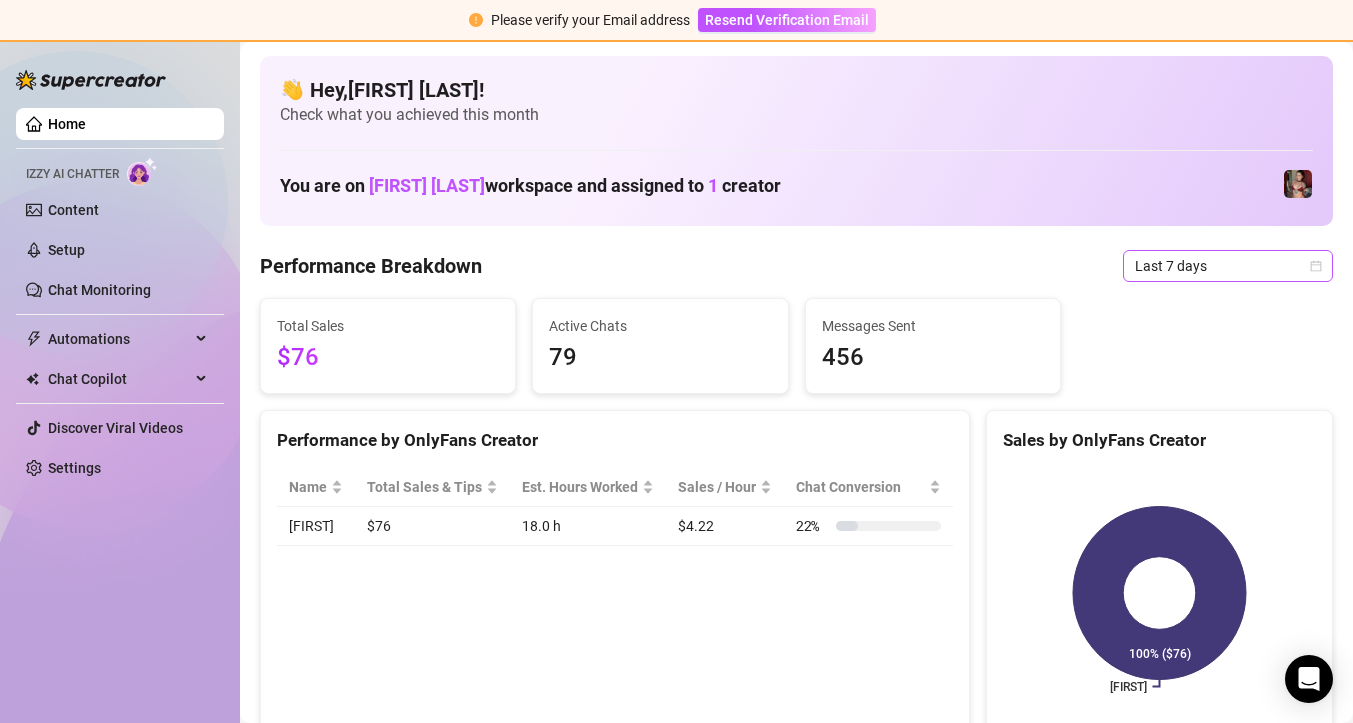 click on "Last 7 days" at bounding box center [1228, 266] 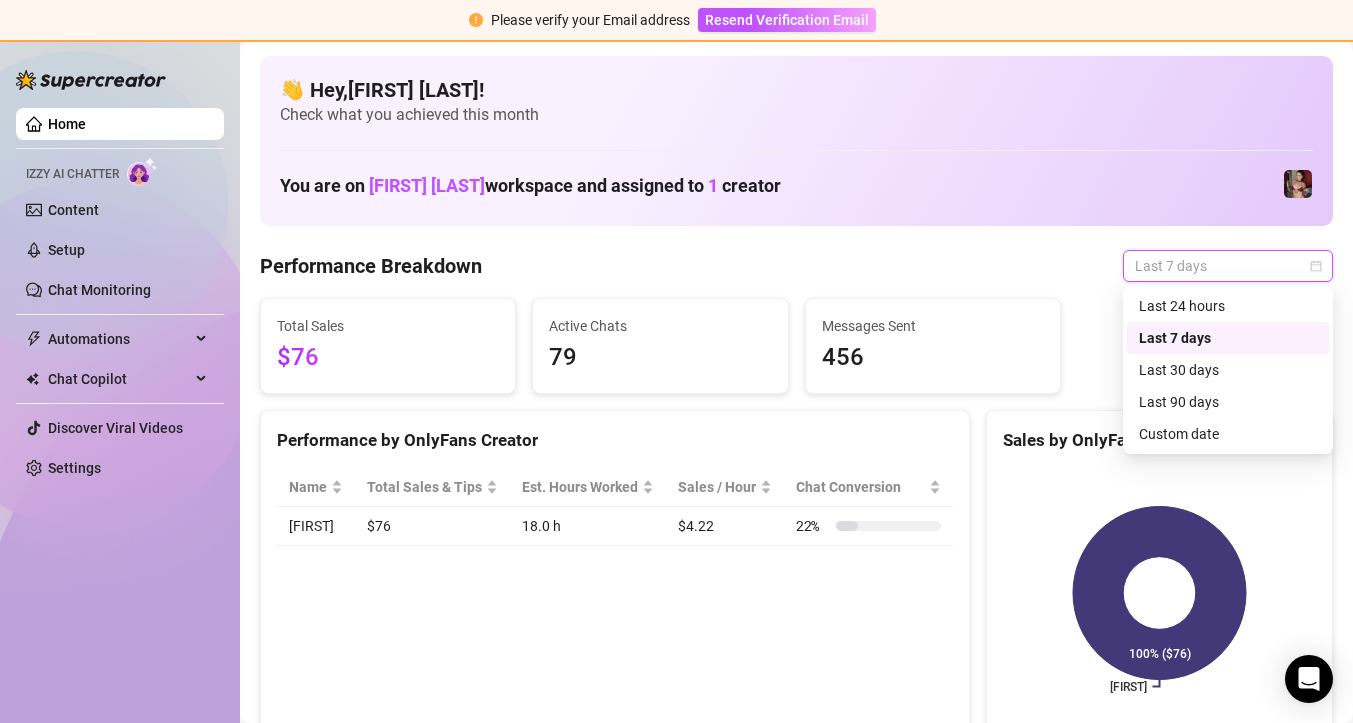 click on "Last 7 days" at bounding box center (1228, 338) 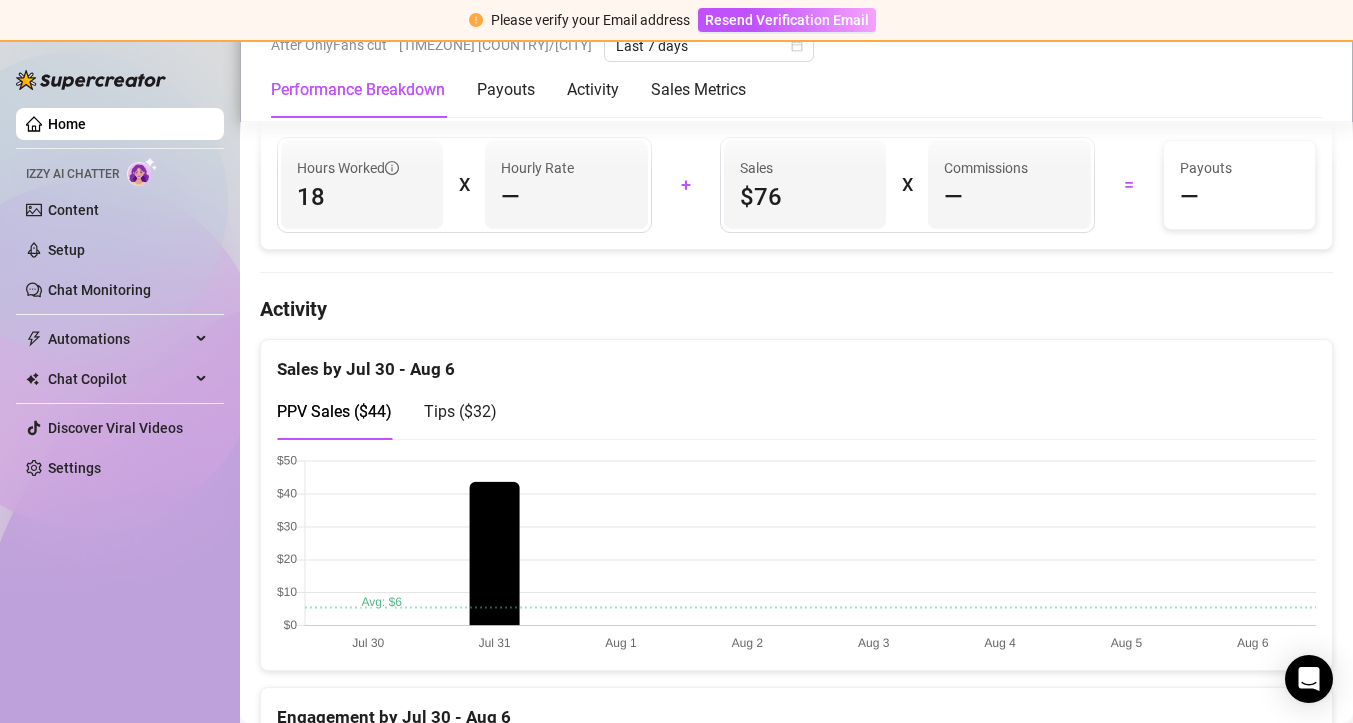 scroll, scrollTop: 0, scrollLeft: 0, axis: both 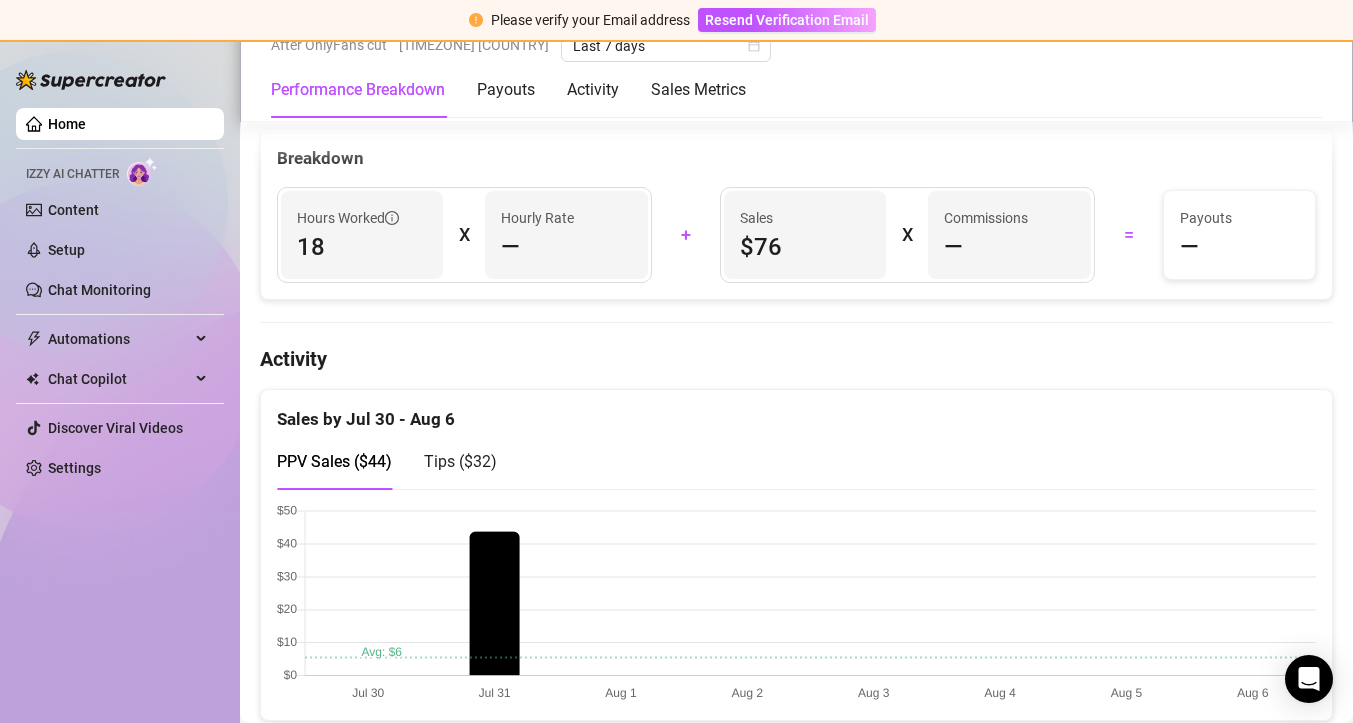 click on "Home" at bounding box center [67, 124] 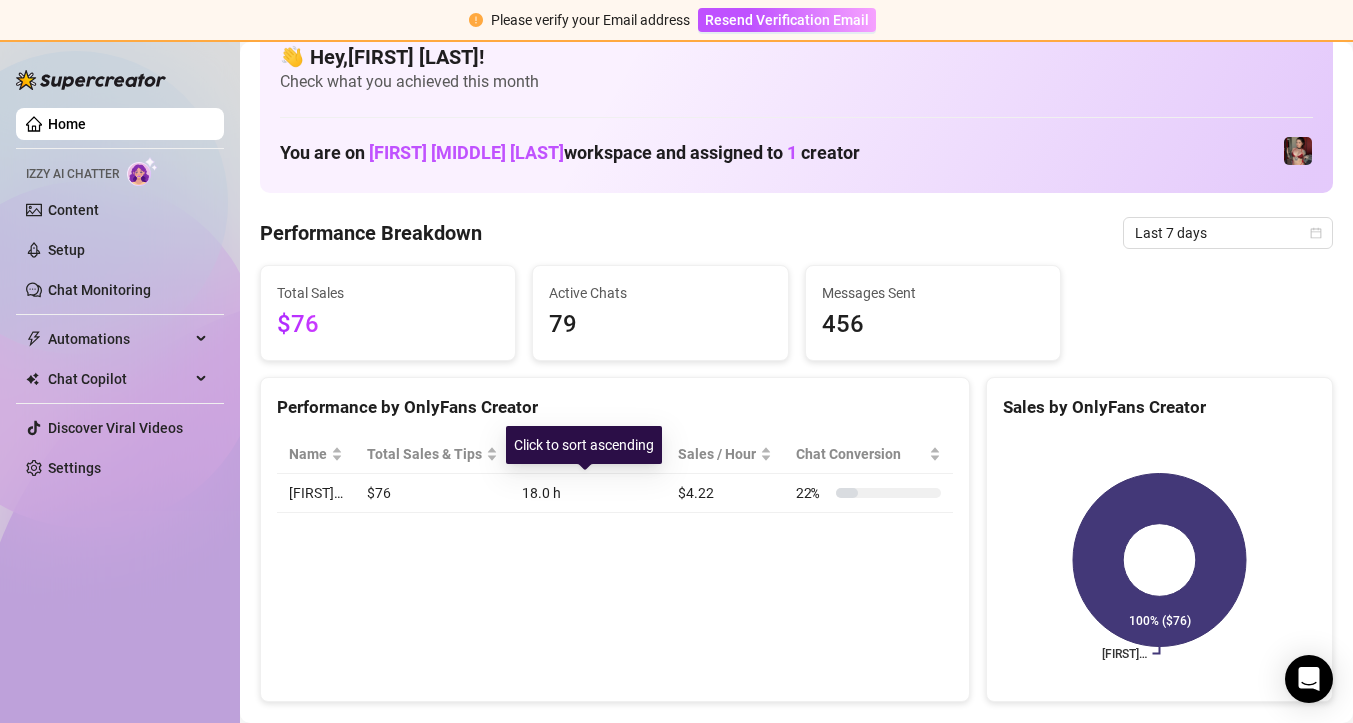 scroll, scrollTop: 0, scrollLeft: 0, axis: both 